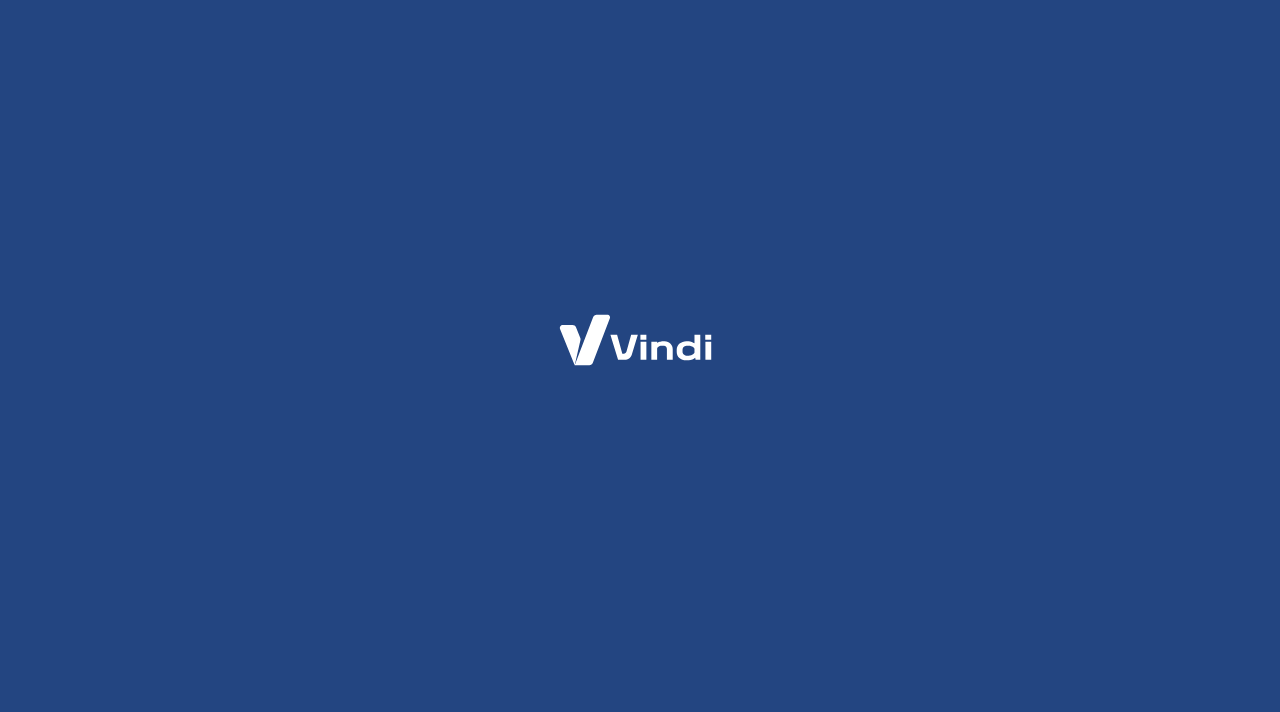 scroll, scrollTop: 0, scrollLeft: 0, axis: both 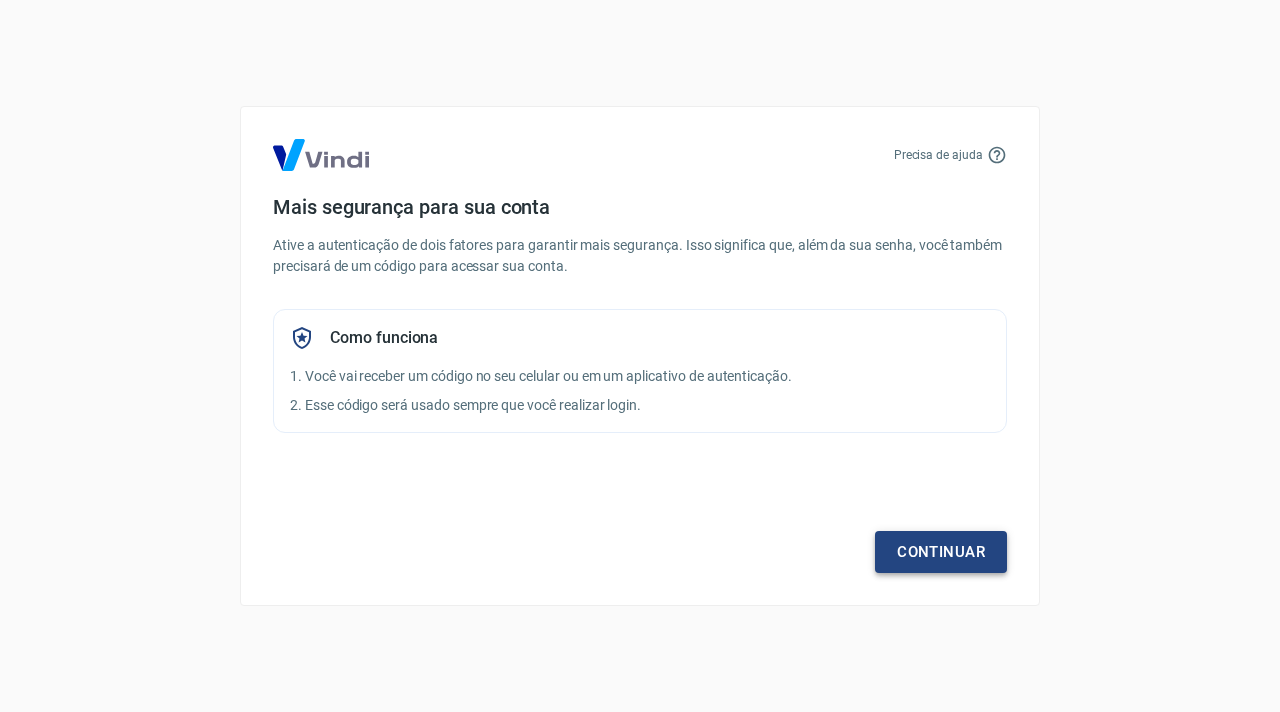 click on "Continuar" at bounding box center [941, 552] 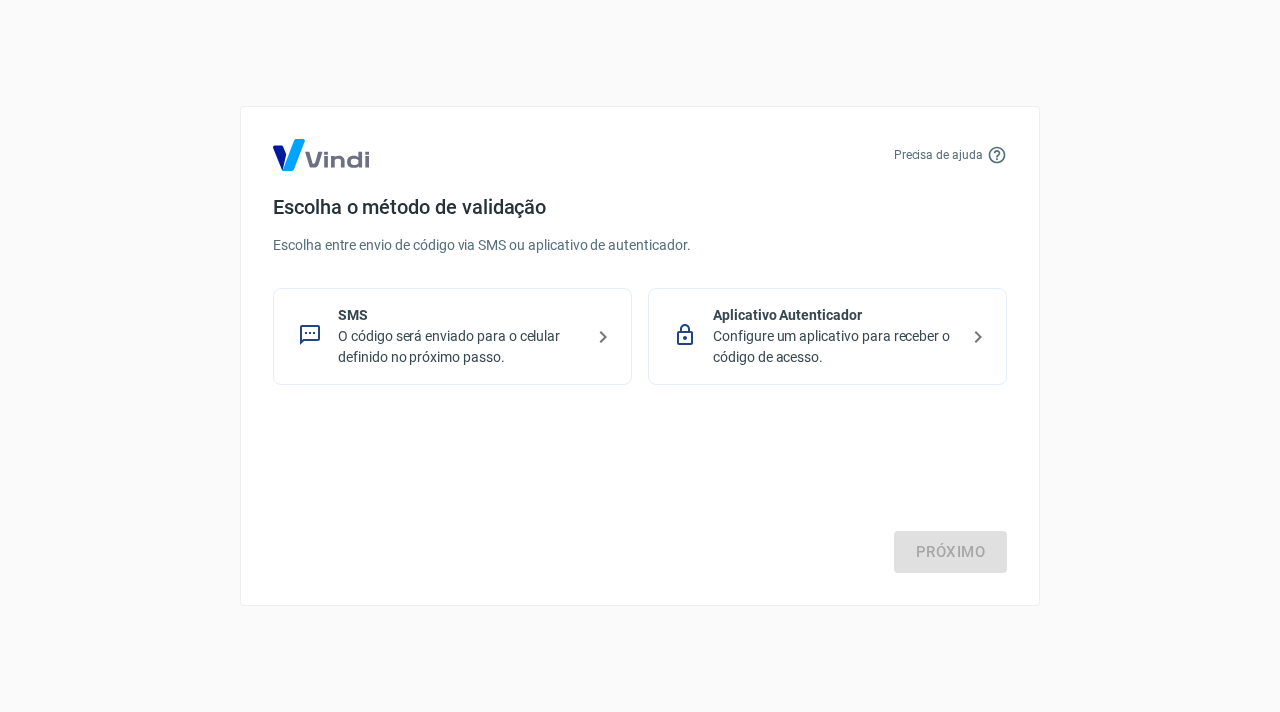 click on "Configure um aplicativo para receber o código de acesso." at bounding box center [835, 347] 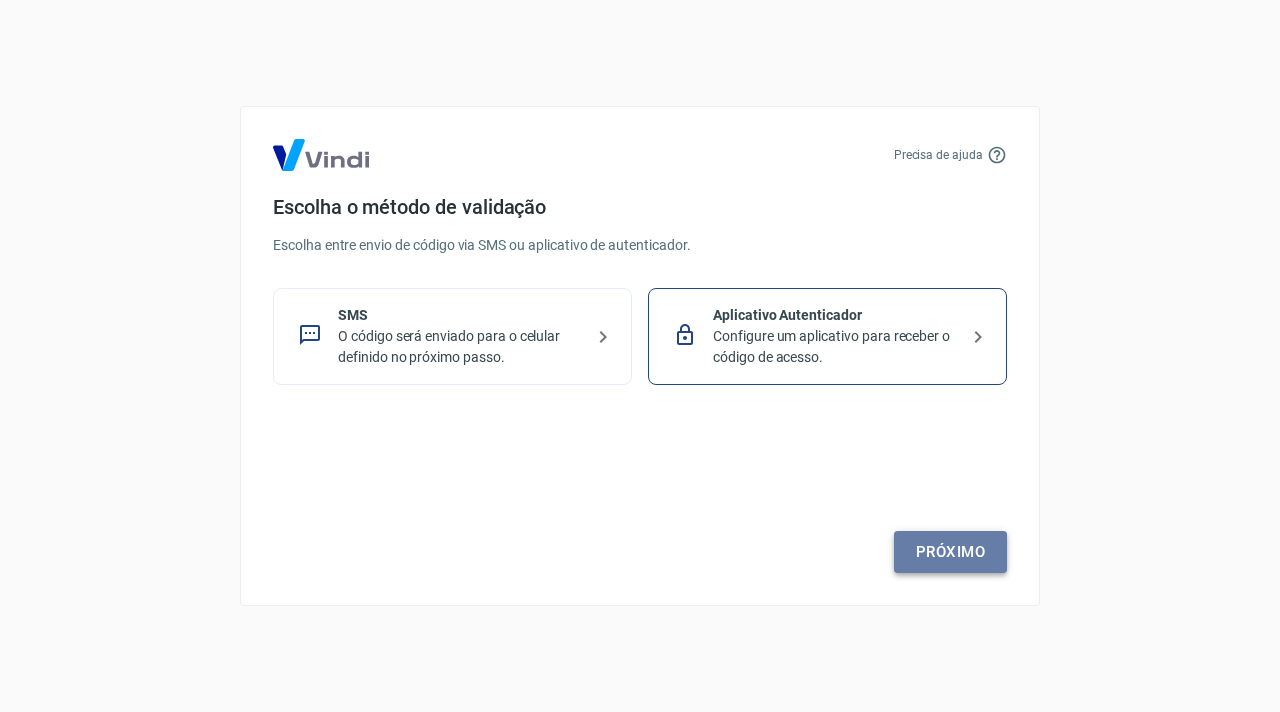 click on "Próximo" at bounding box center (950, 552) 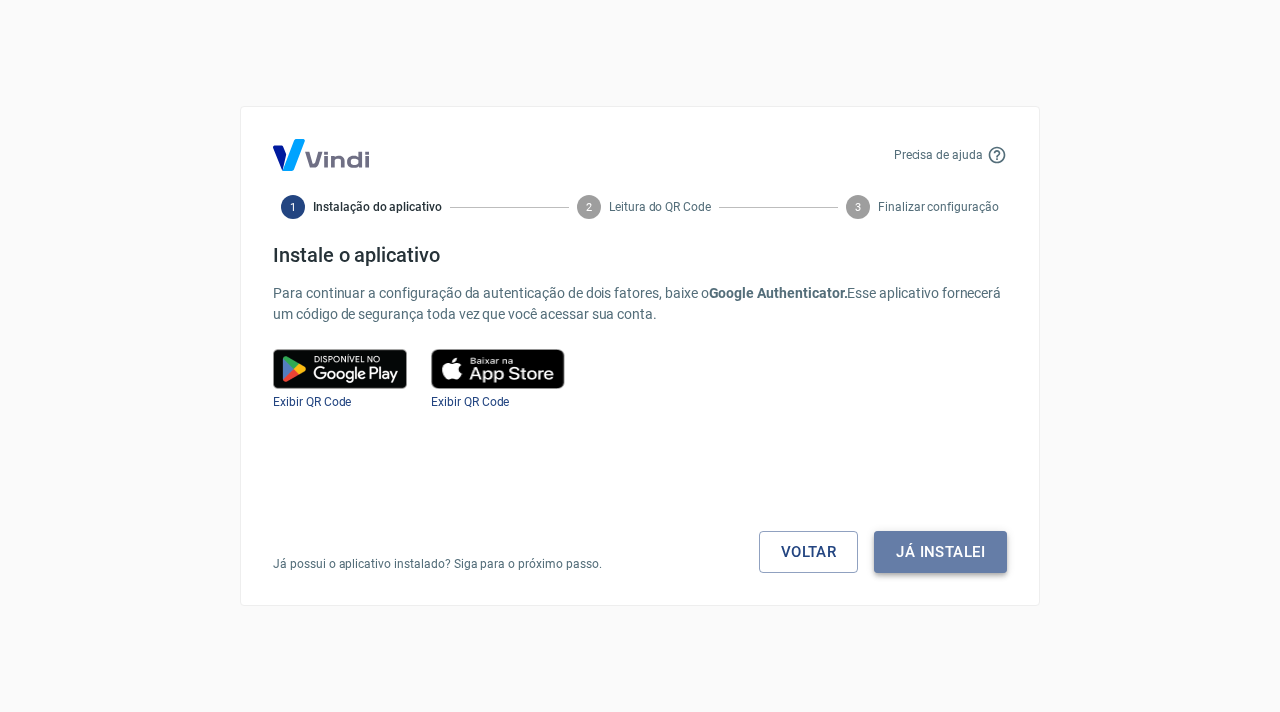 click on "Já instalei" at bounding box center (940, 552) 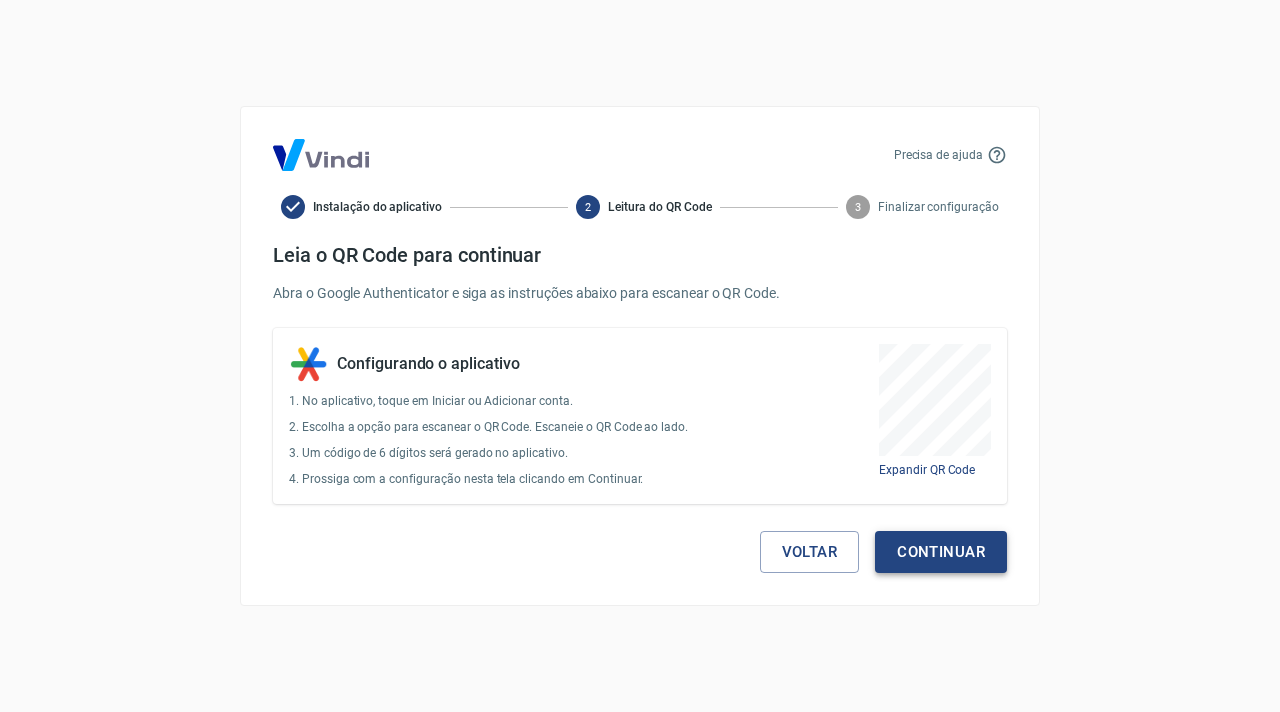 click on "Continuar" at bounding box center (941, 552) 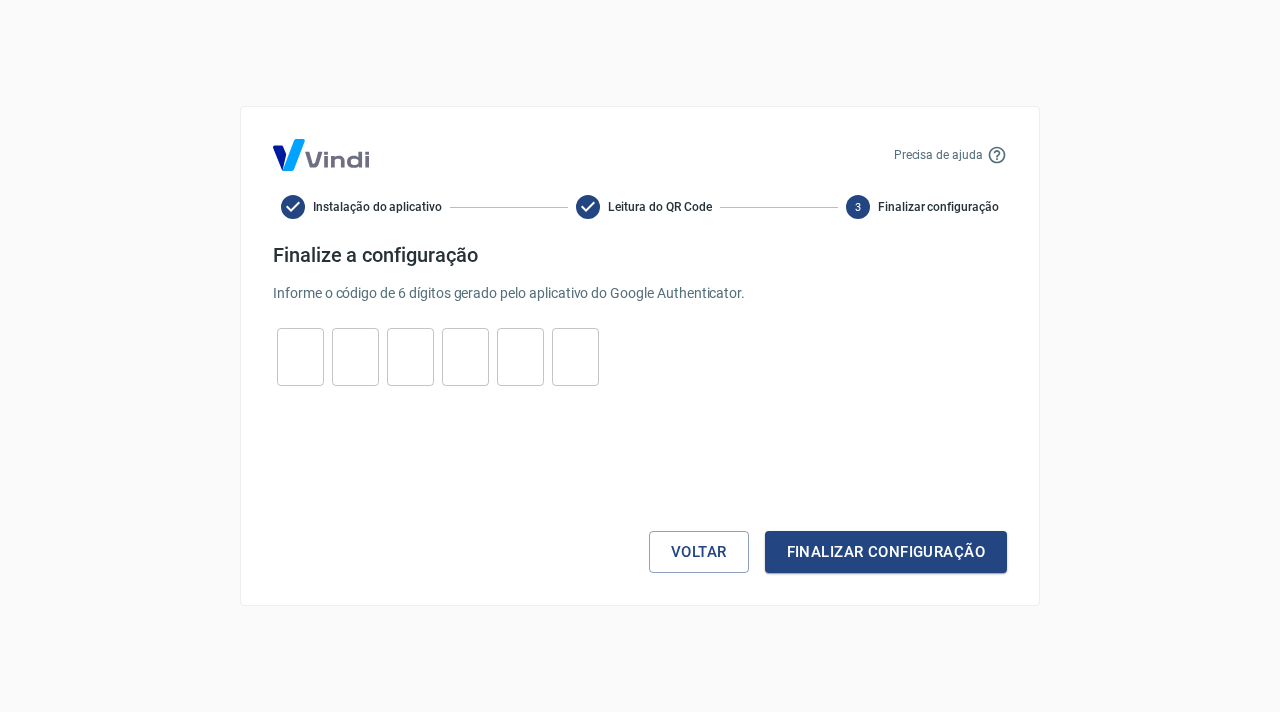 click at bounding box center [300, 357] 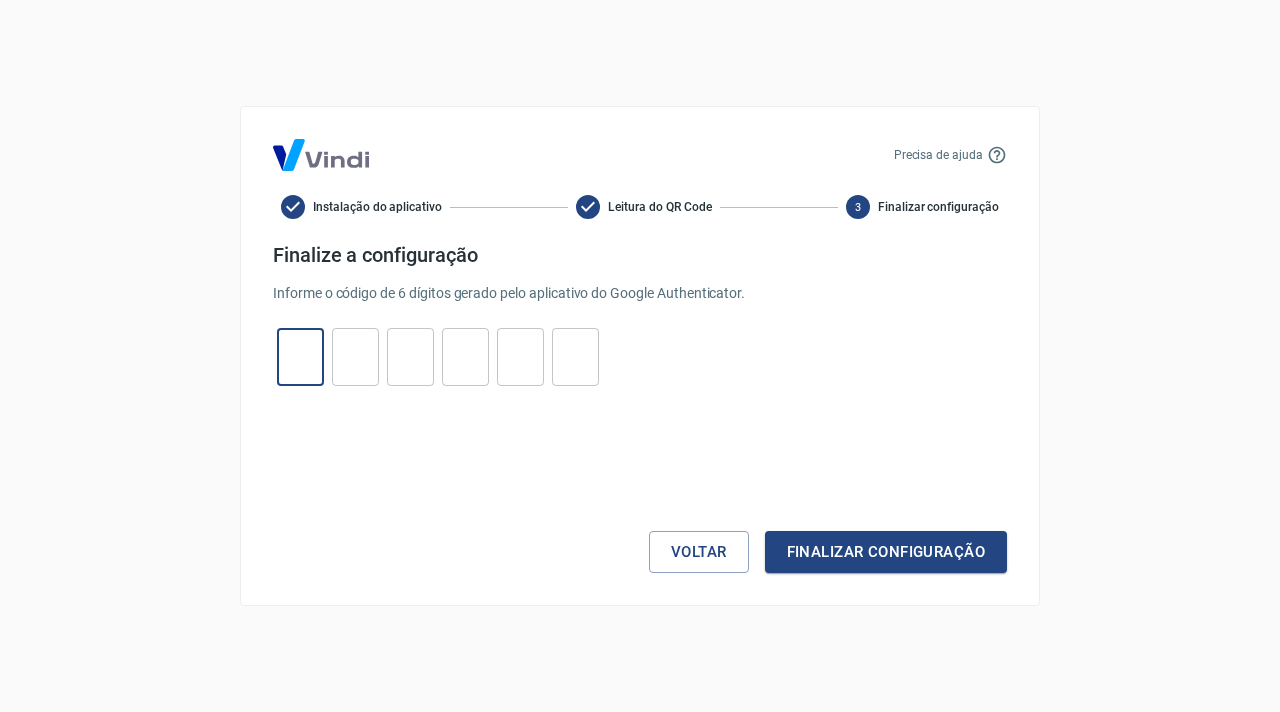 type on "8" 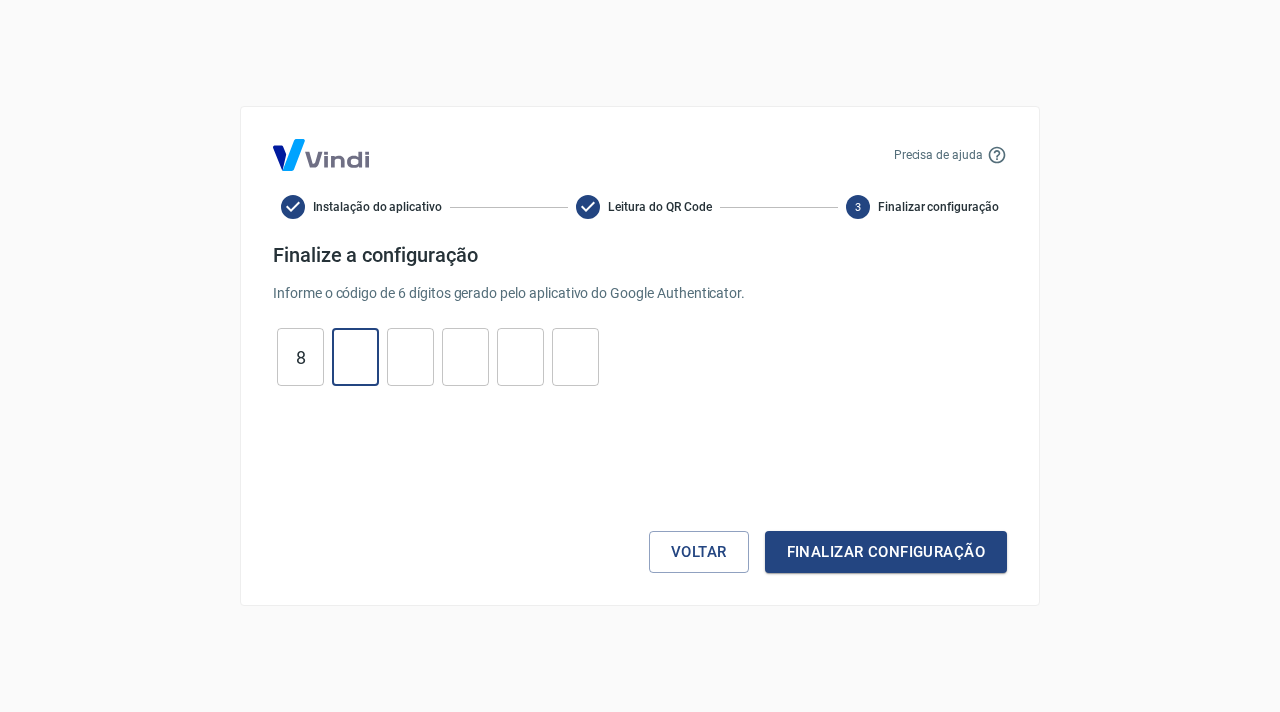 type on "3" 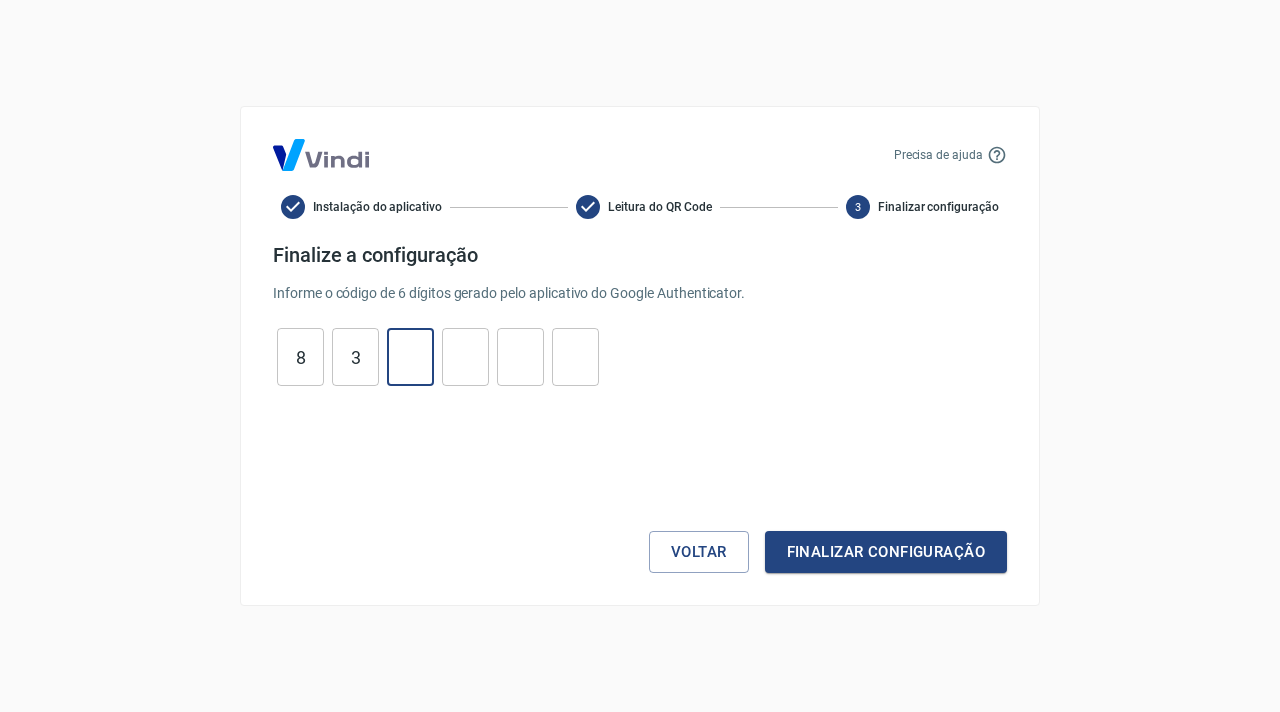 type on "5" 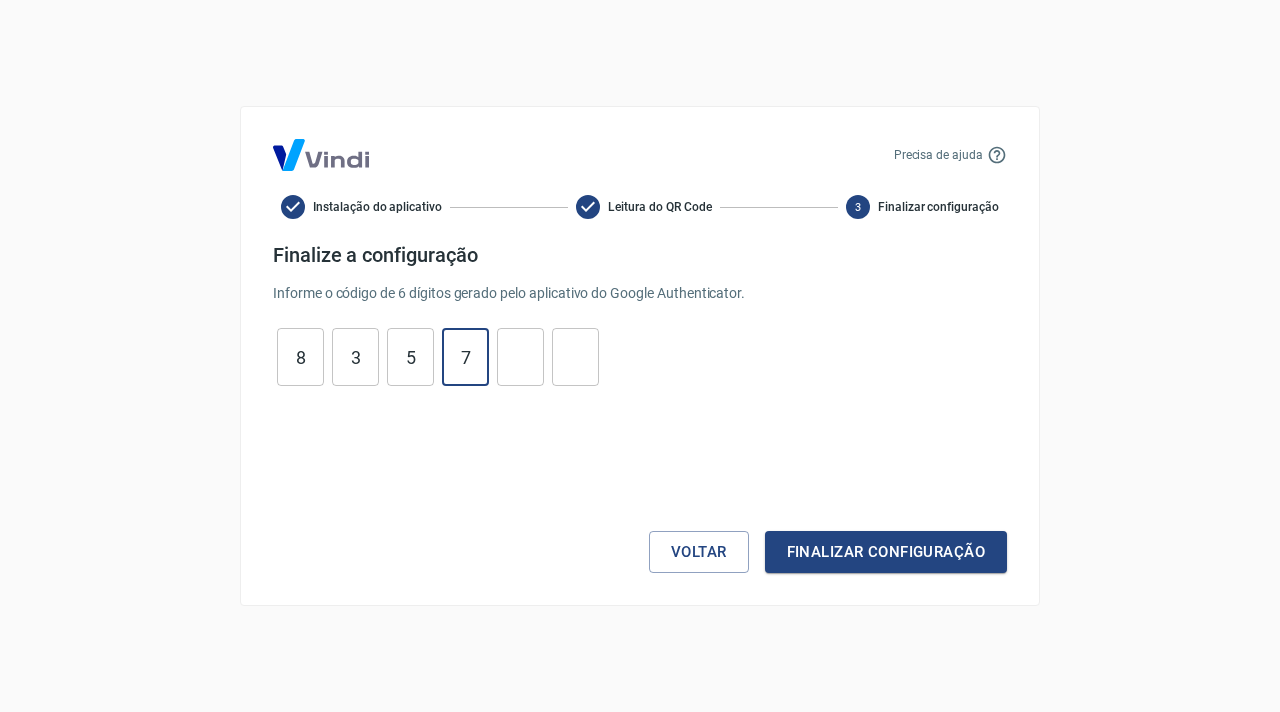 type on "7" 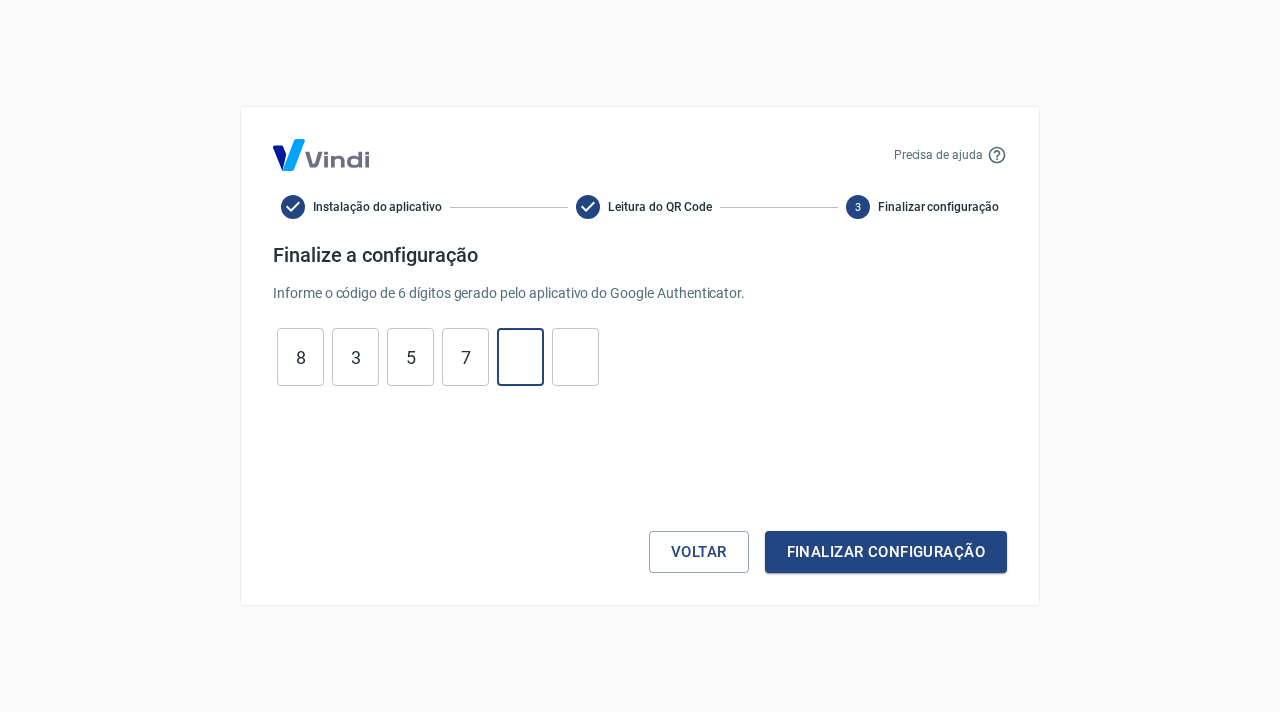type on "8" 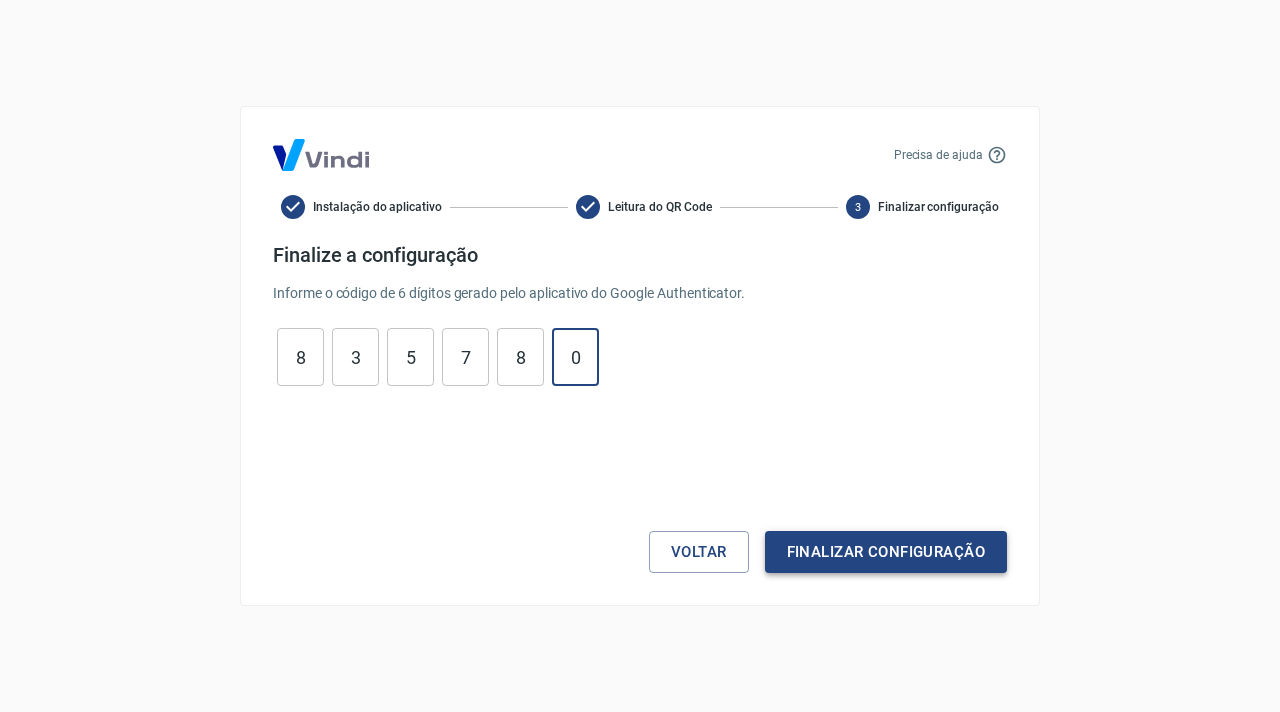type on "0" 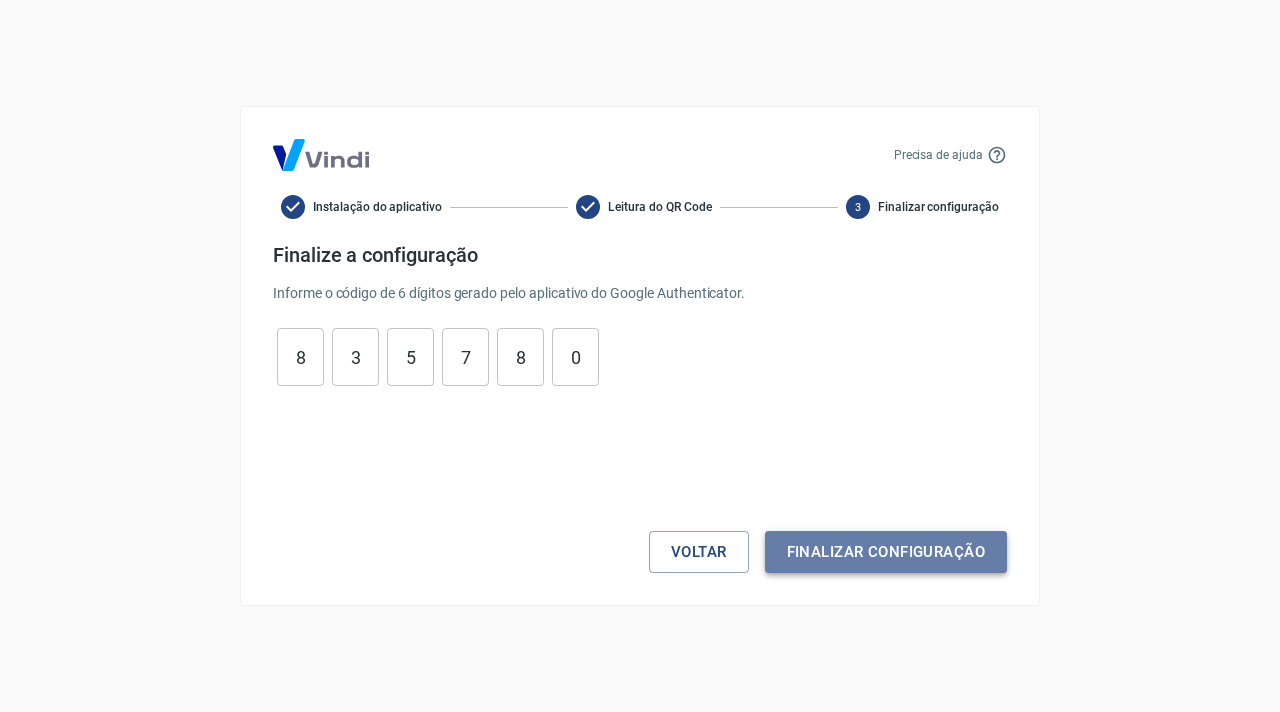 click on "Finalizar configuração" at bounding box center (886, 552) 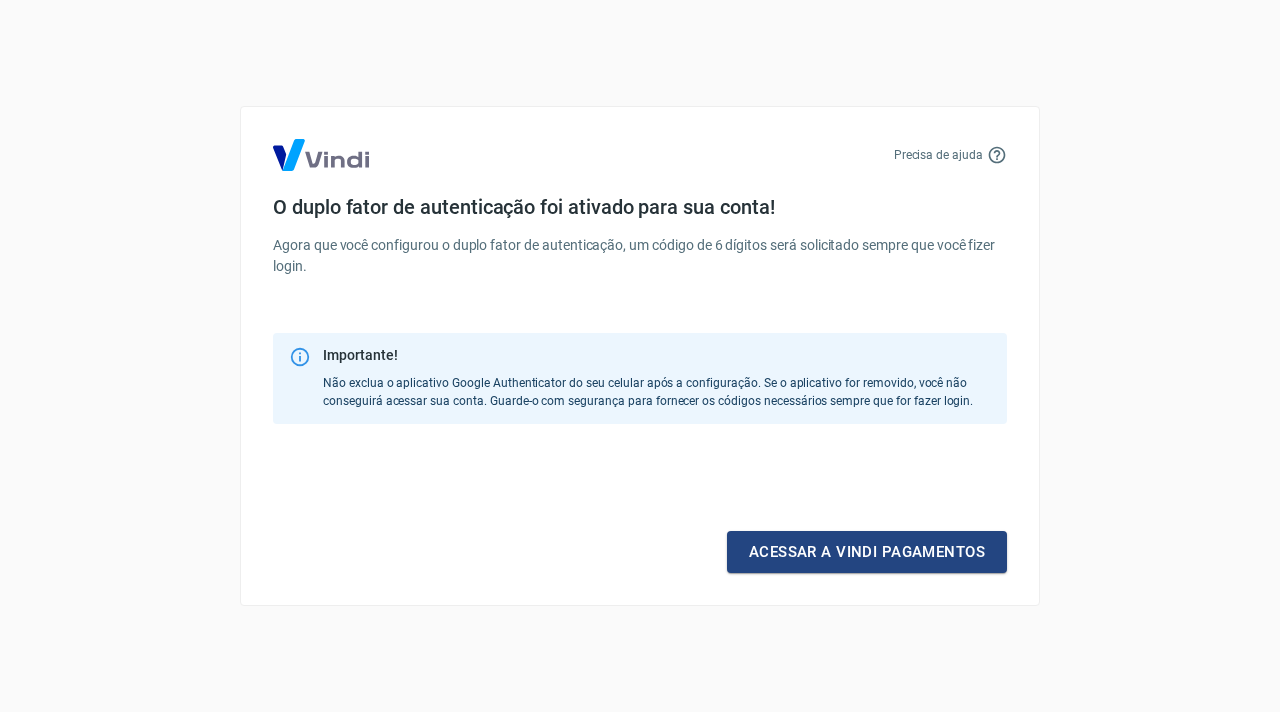 click on "Acessar a Vindi pagamentos" at bounding box center (867, 552) 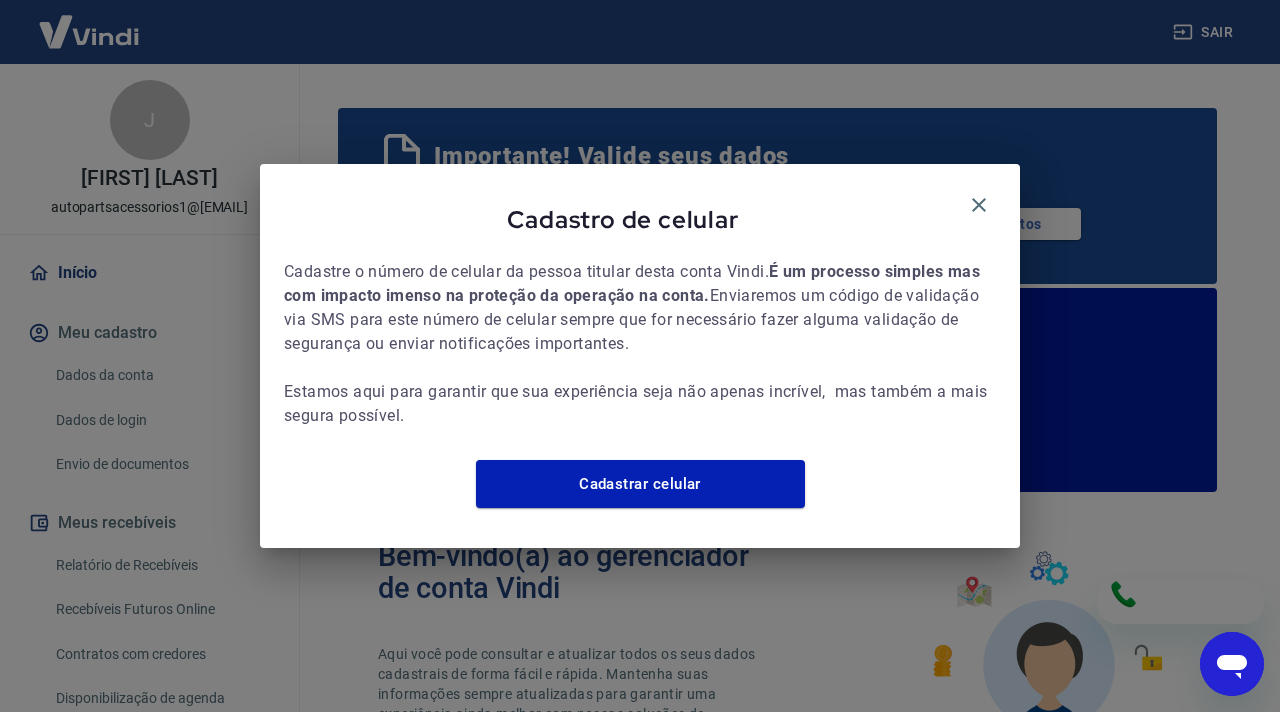 scroll, scrollTop: 0, scrollLeft: 0, axis: both 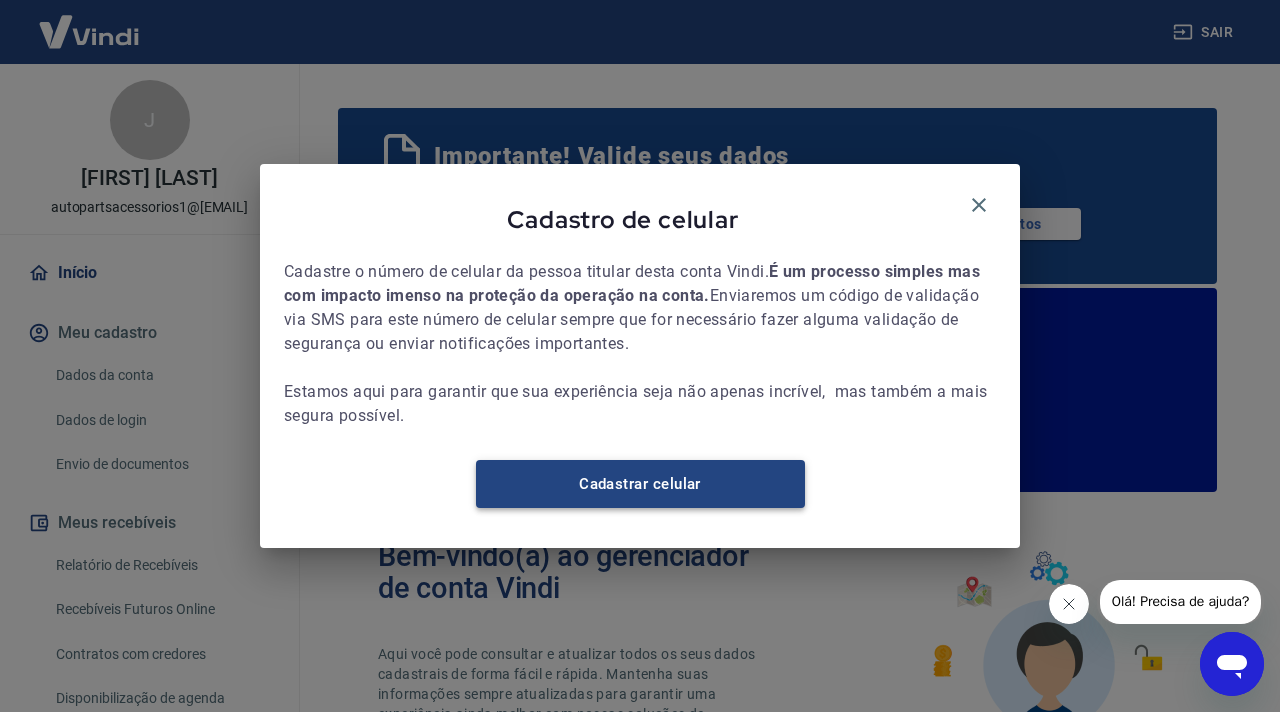 click on "Cadastrar celular" at bounding box center [640, 484] 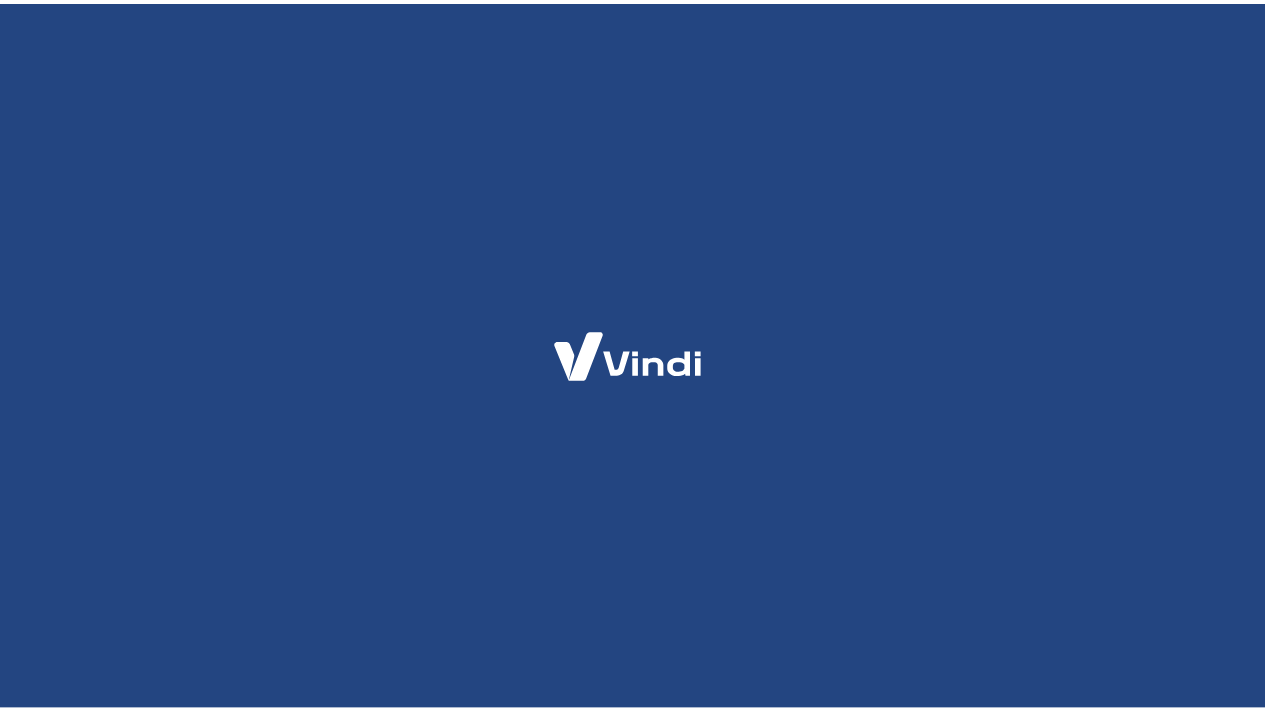 scroll, scrollTop: 0, scrollLeft: 0, axis: both 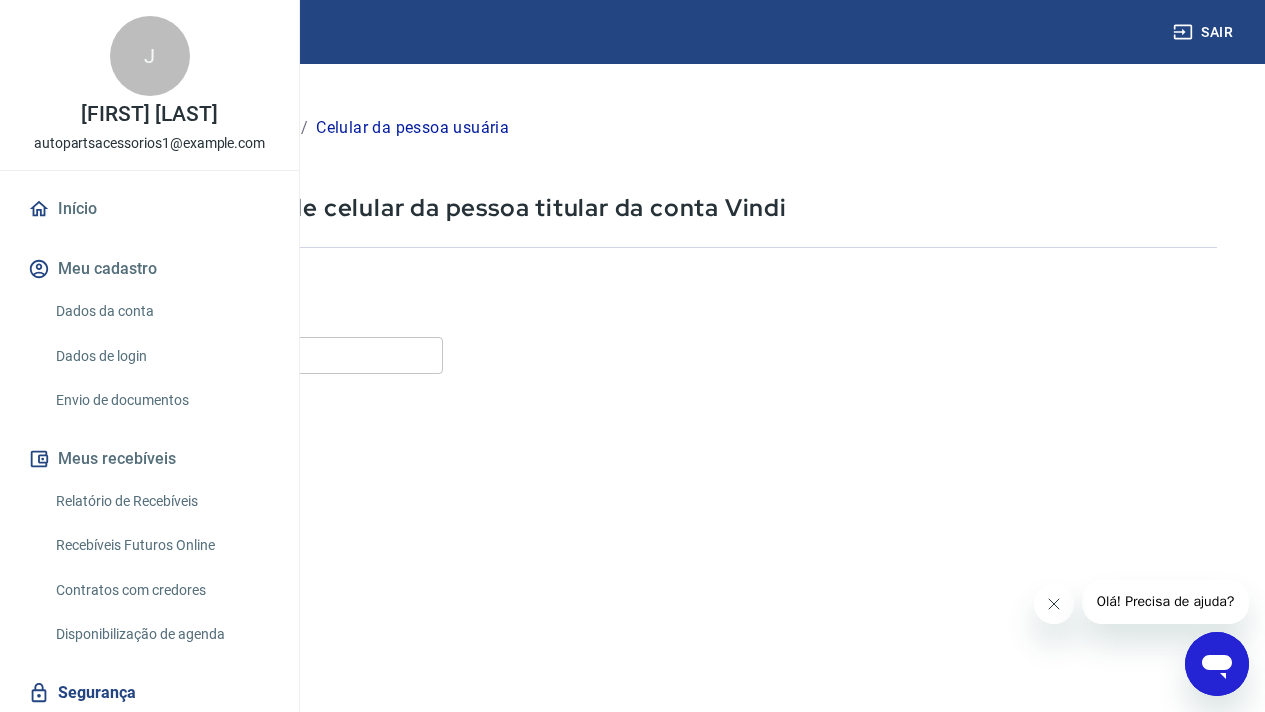 click on "Celular" at bounding box center (249, 355) 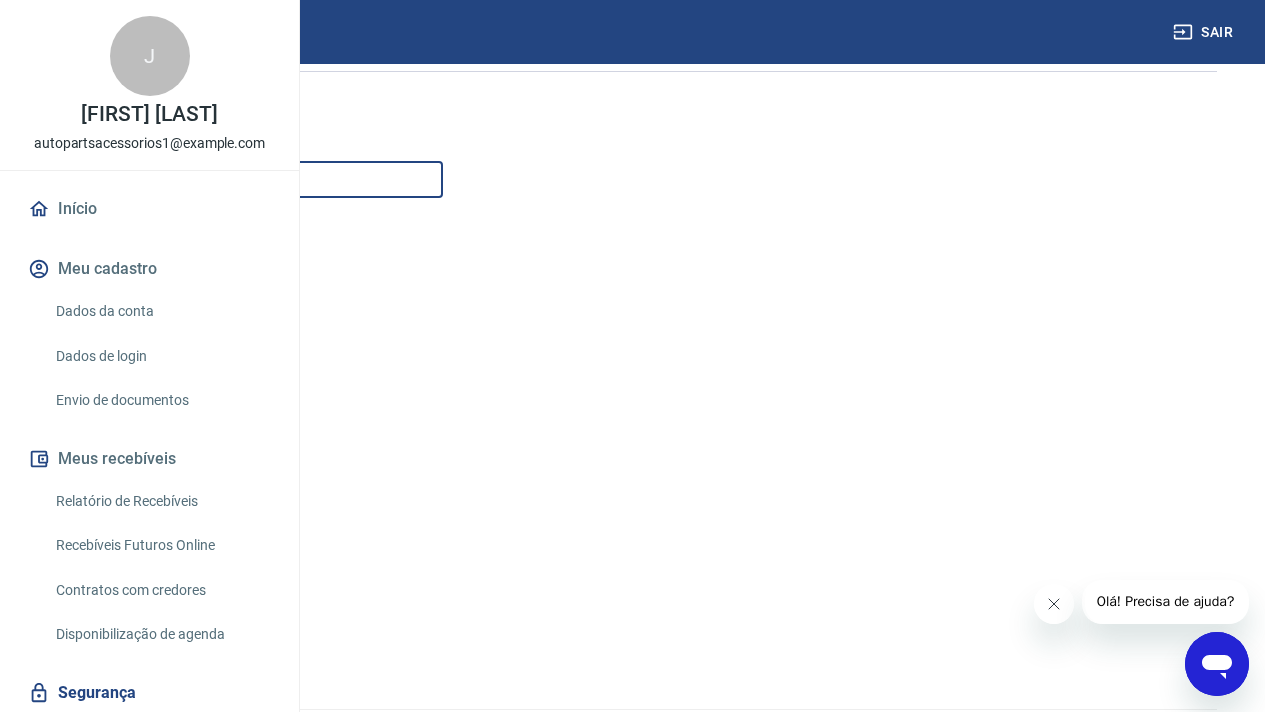 scroll, scrollTop: 235, scrollLeft: 0, axis: vertical 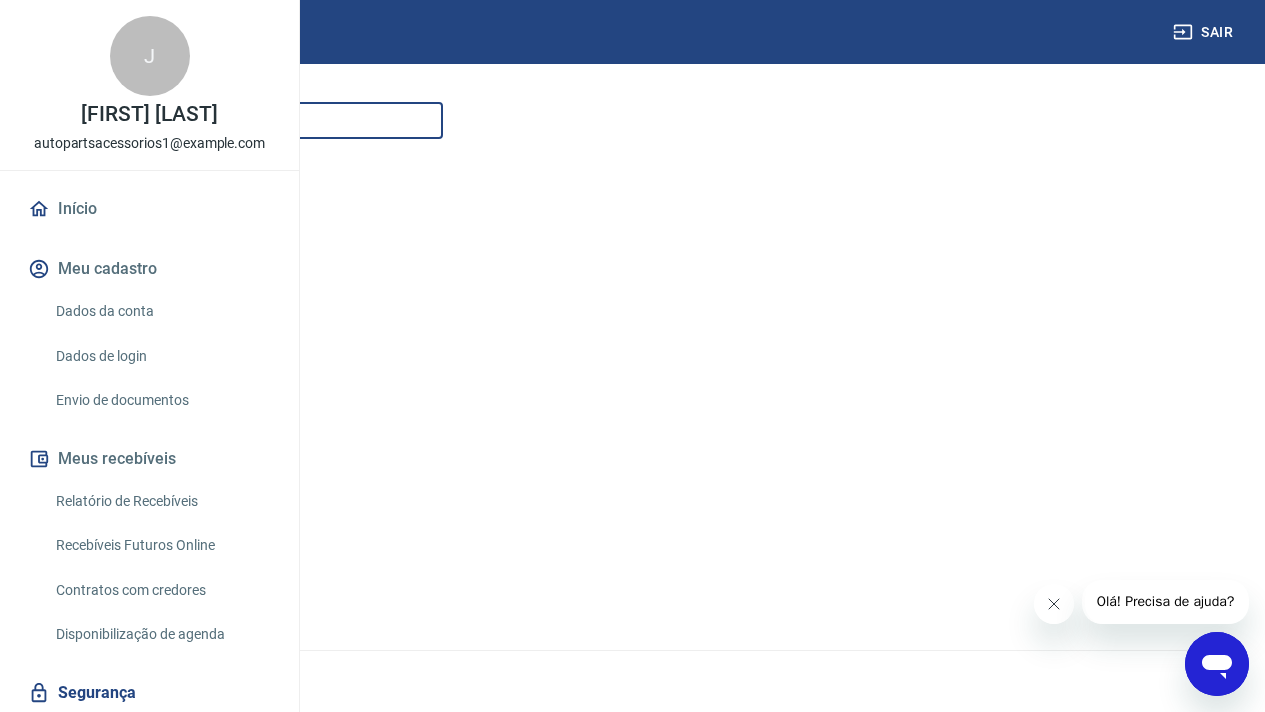 type on "[PHONE]" 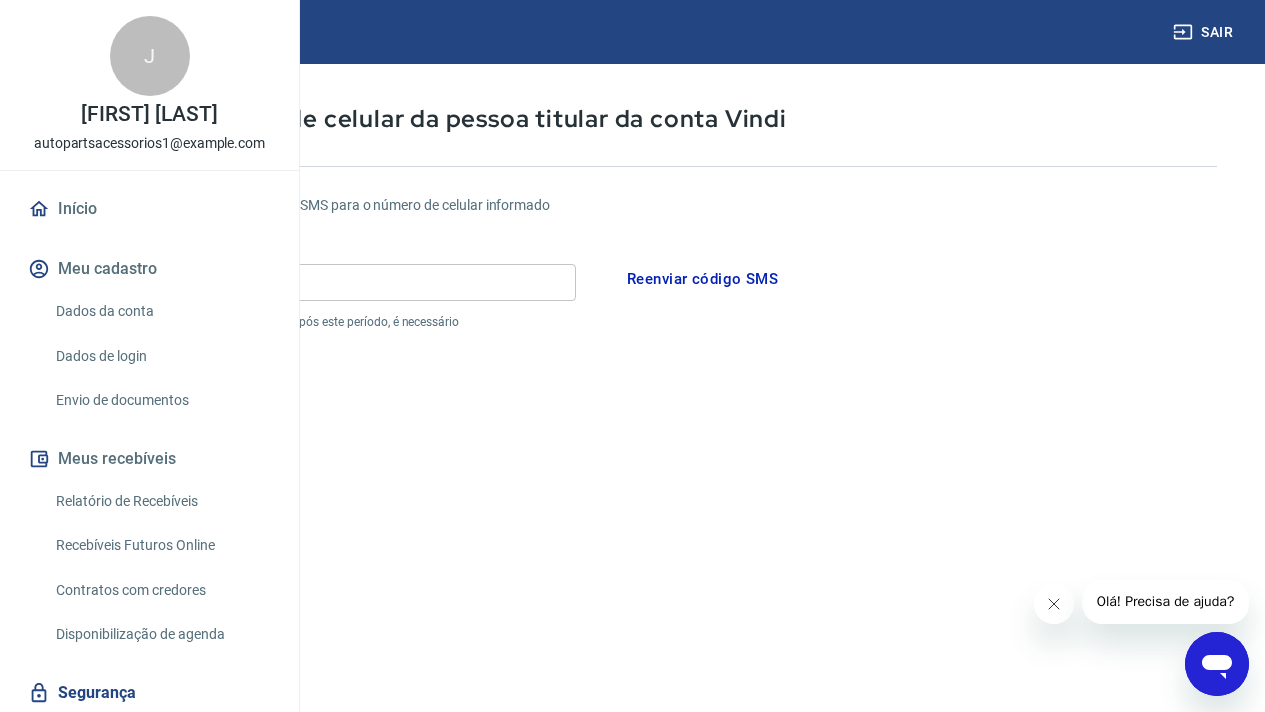 scroll, scrollTop: 0, scrollLeft: 0, axis: both 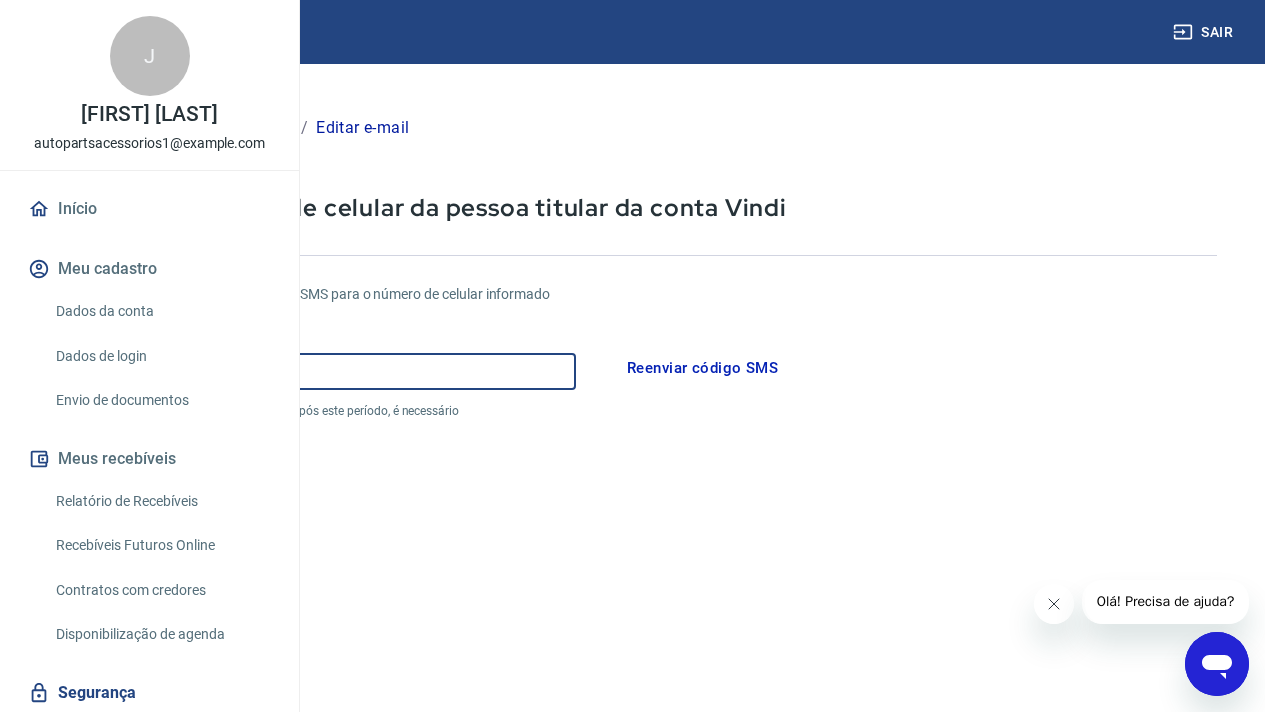 click on "Código" at bounding box center [316, 371] 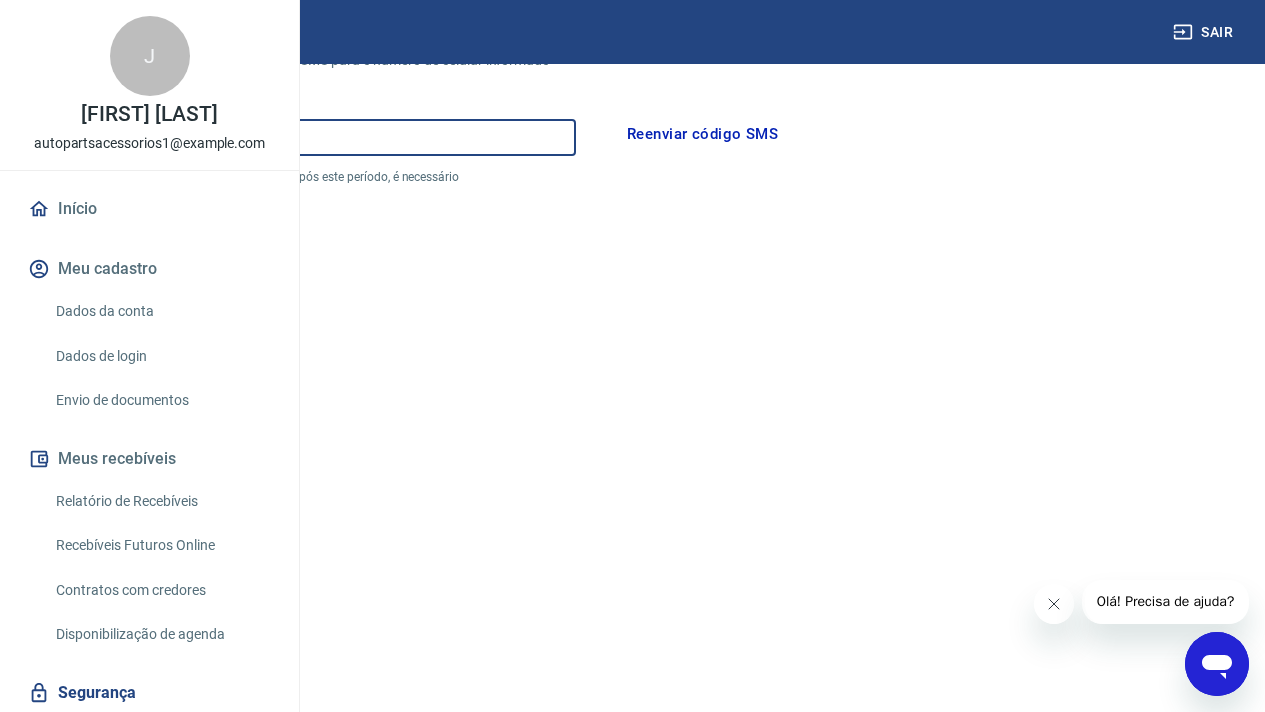scroll, scrollTop: 311, scrollLeft: 0, axis: vertical 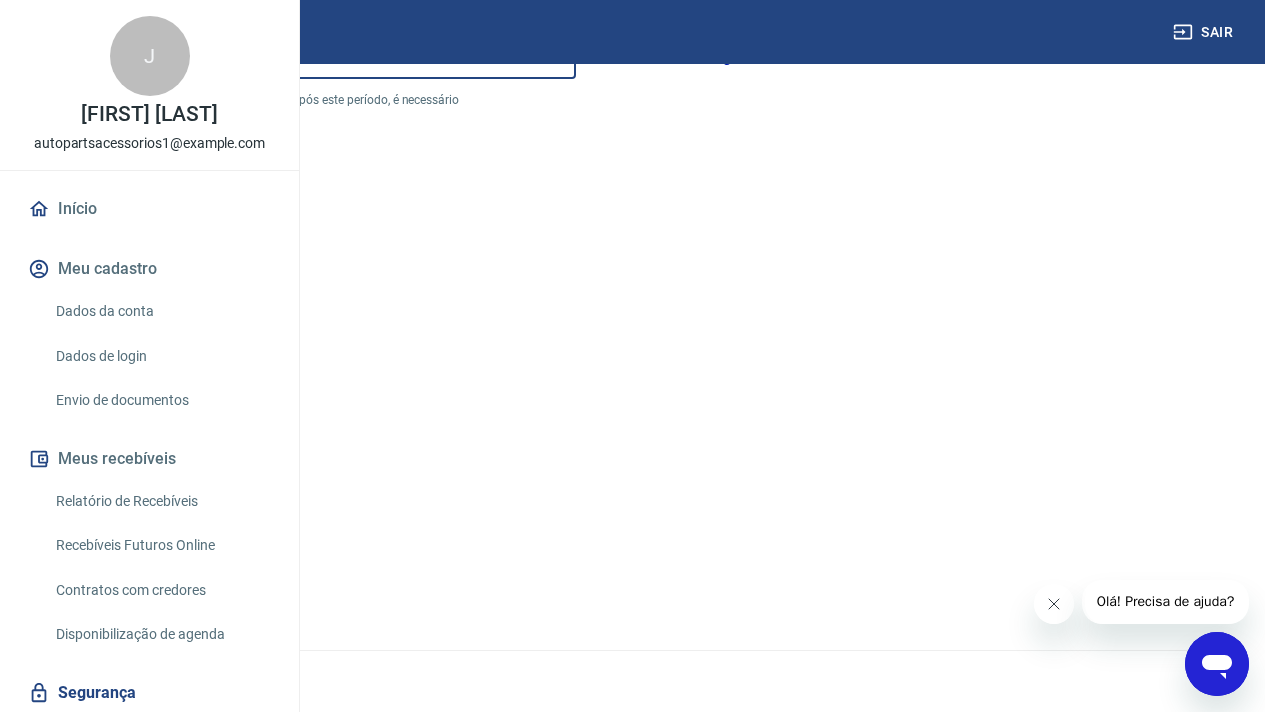 type on "[PHONE]" 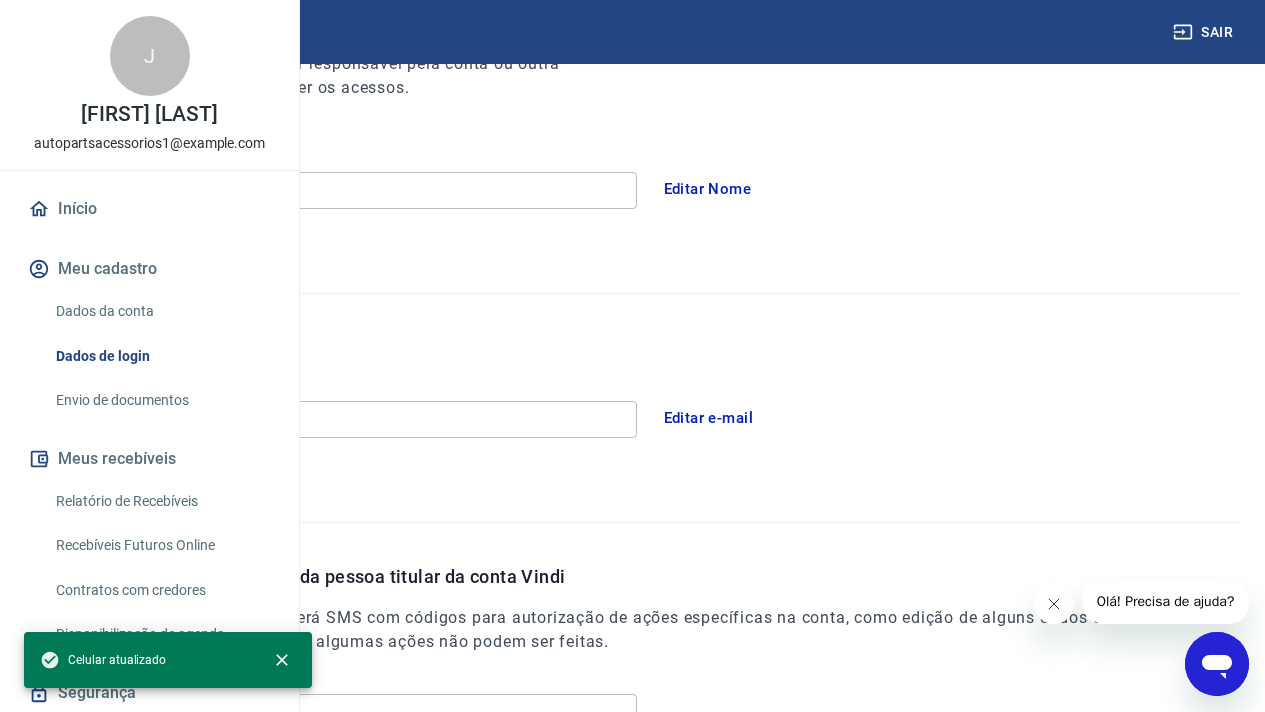 scroll, scrollTop: 568, scrollLeft: 0, axis: vertical 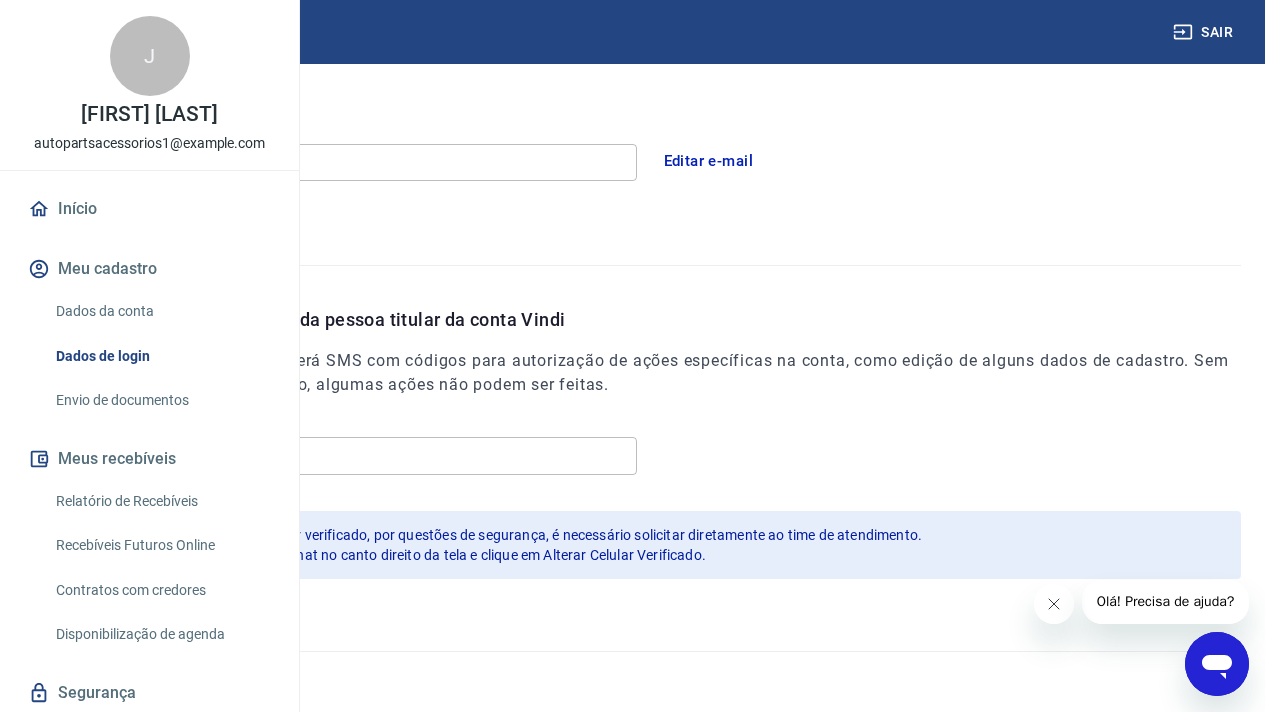 click 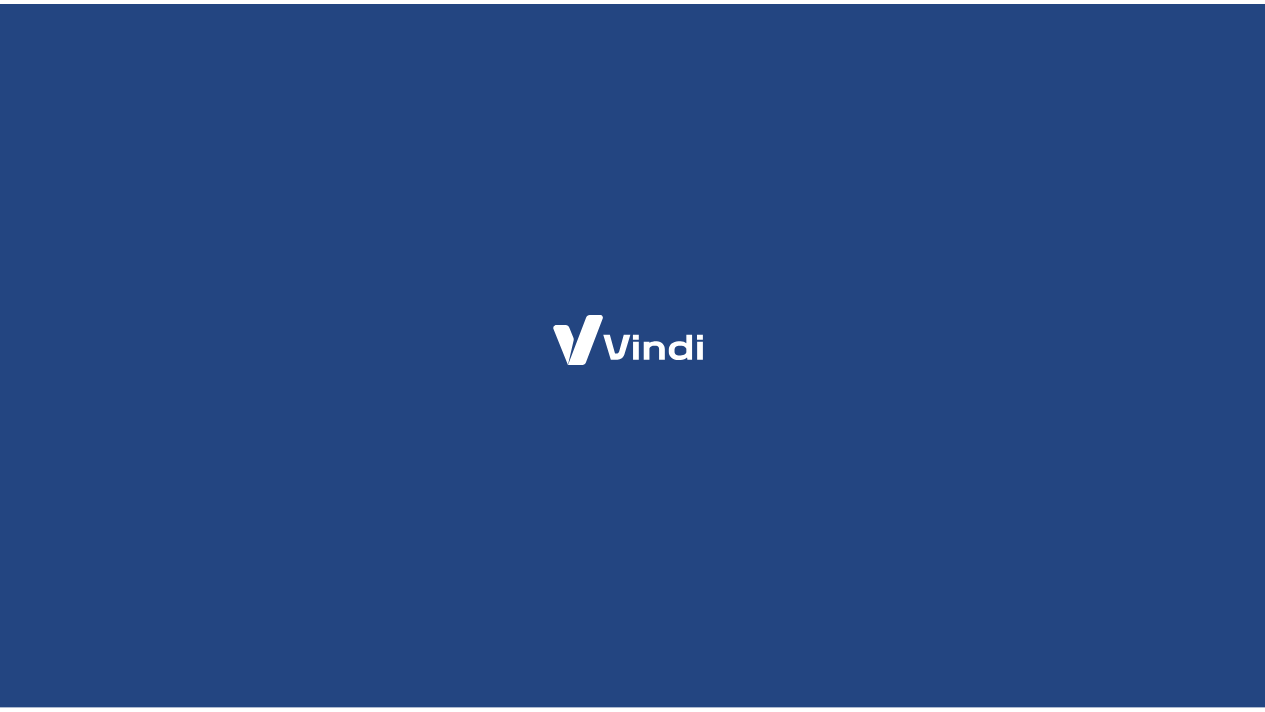 scroll, scrollTop: 0, scrollLeft: 0, axis: both 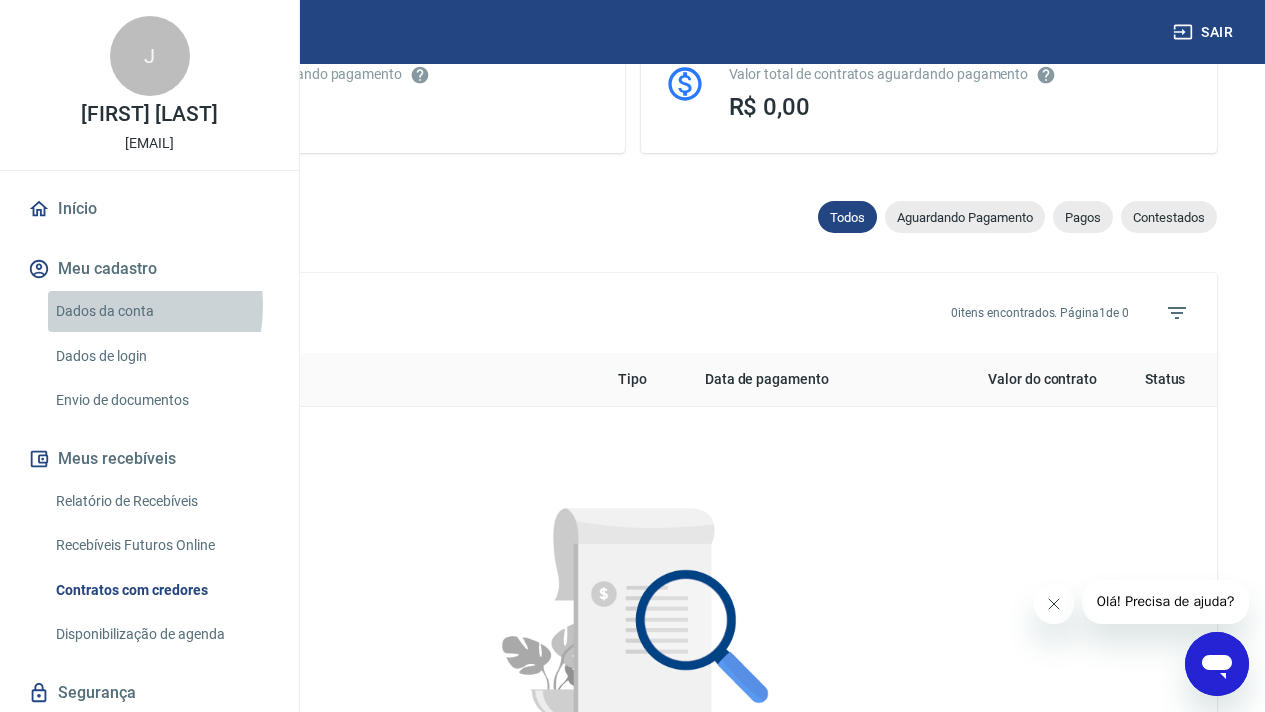 click on "Dados da conta" at bounding box center (161, 311) 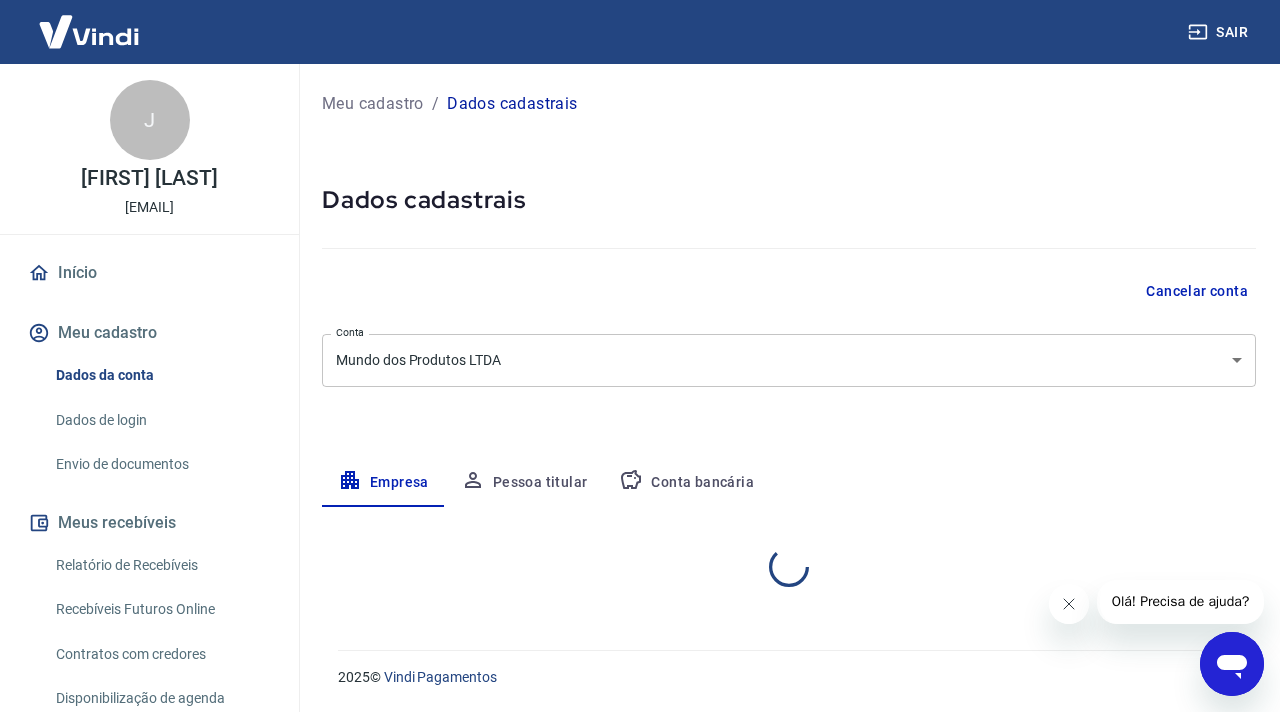 select on "SP" 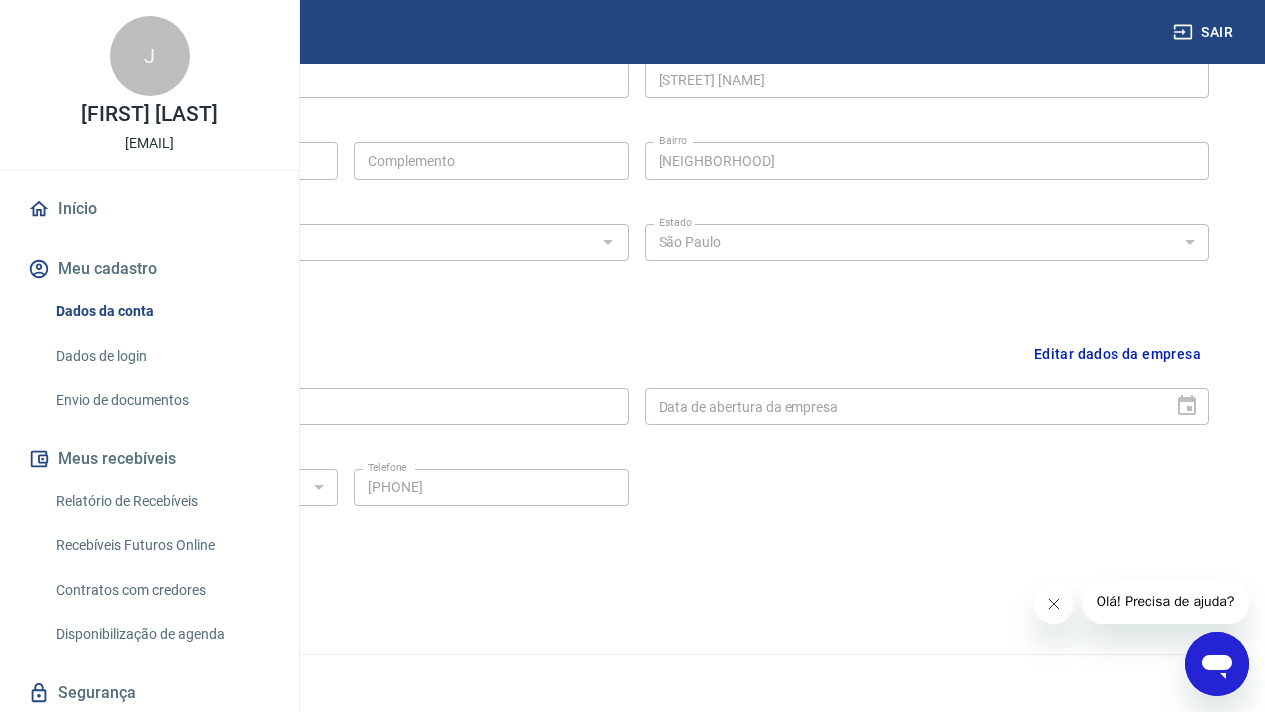 scroll, scrollTop: 730, scrollLeft: 0, axis: vertical 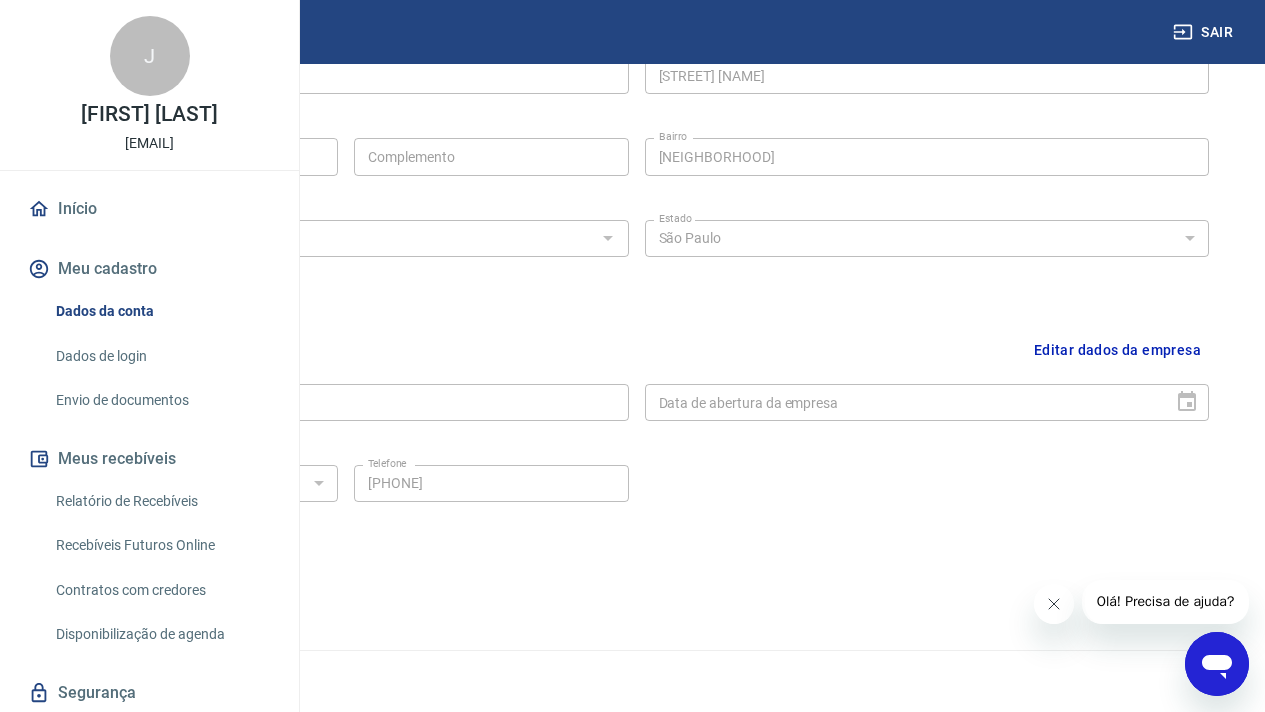 click on "Editar dados da empresa" at bounding box center [1117, 350] 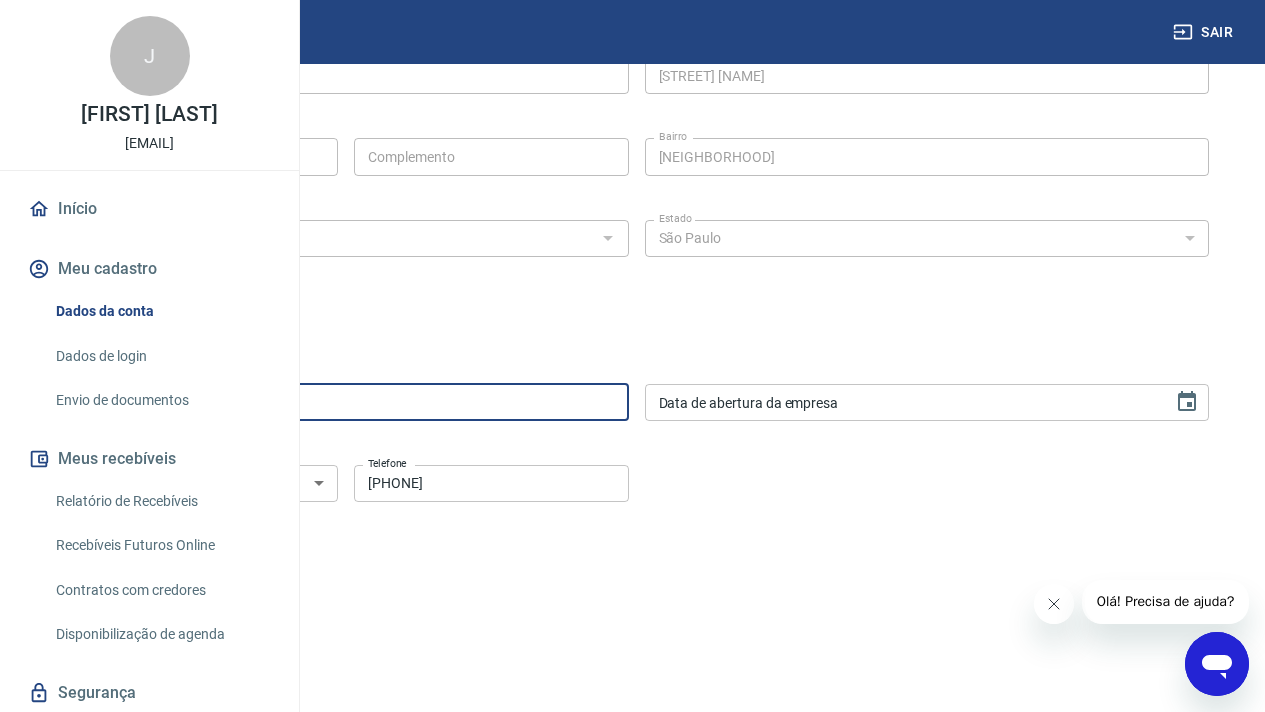 drag, startPoint x: 447, startPoint y: 399, endPoint x: 341, endPoint y: 396, distance: 106.04244 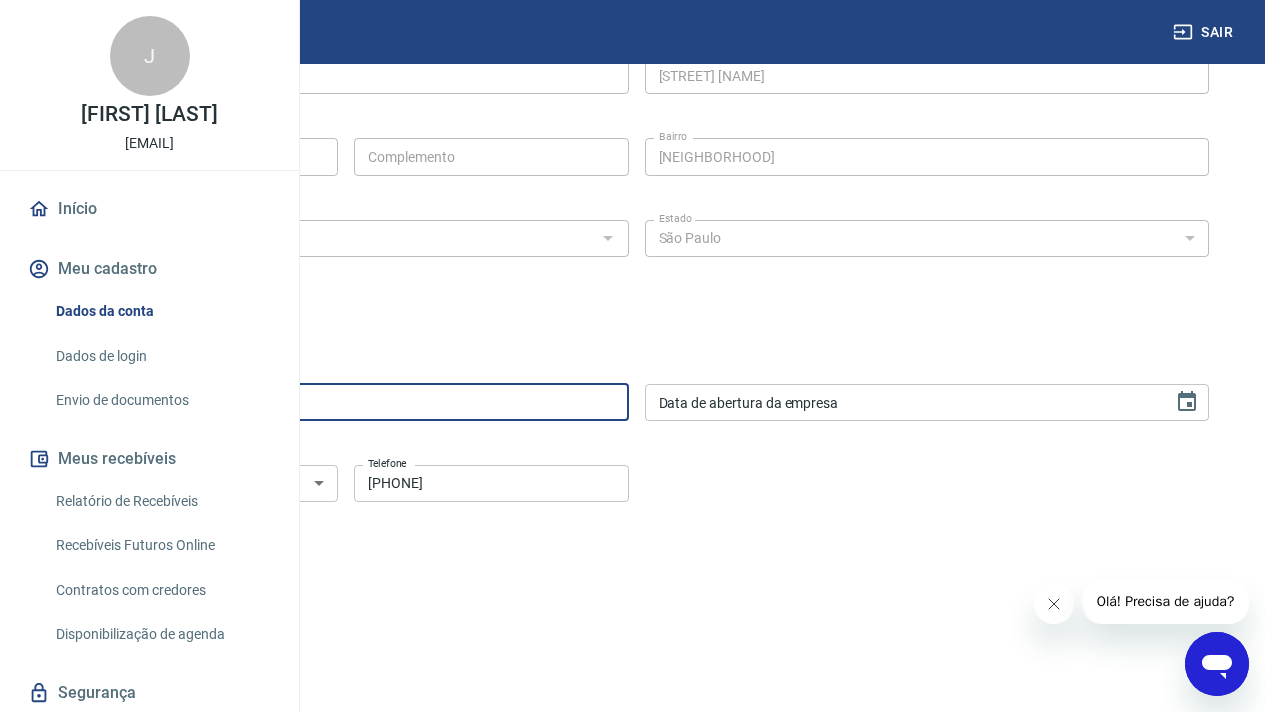 type on "Auto Parts Acessorios" 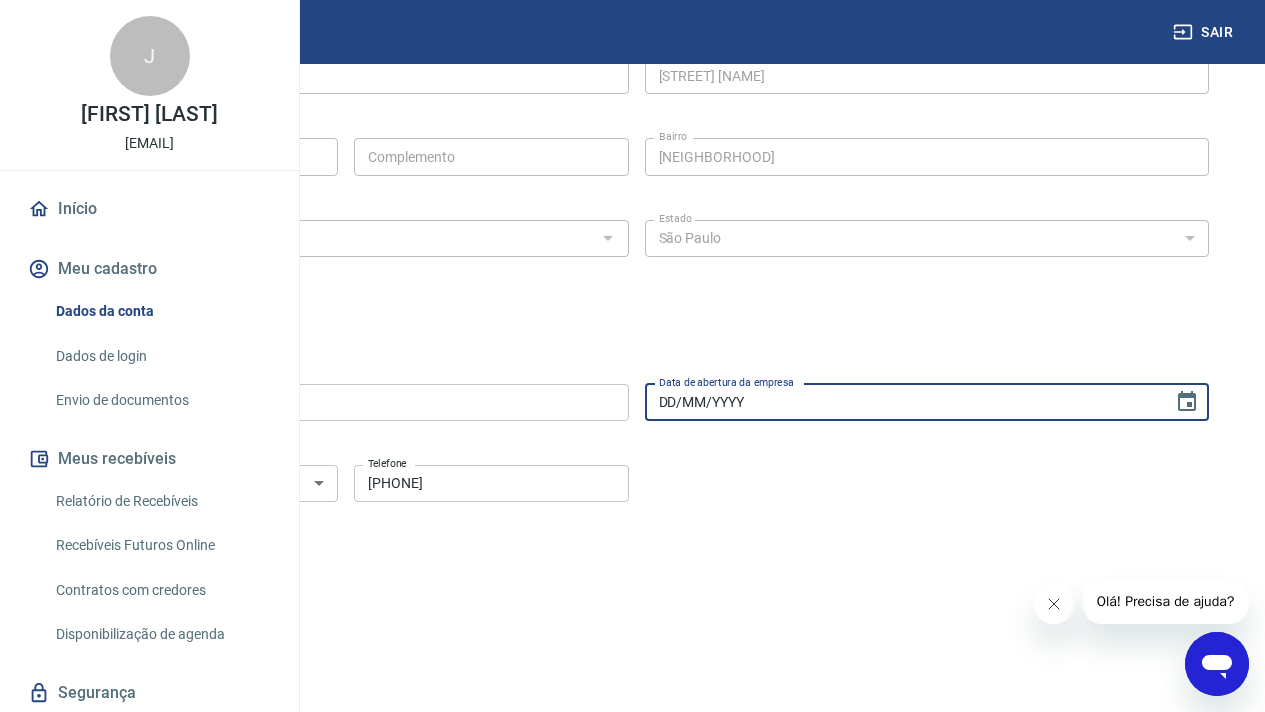 click on "DD/MM/YYYY" at bounding box center (902, 402) 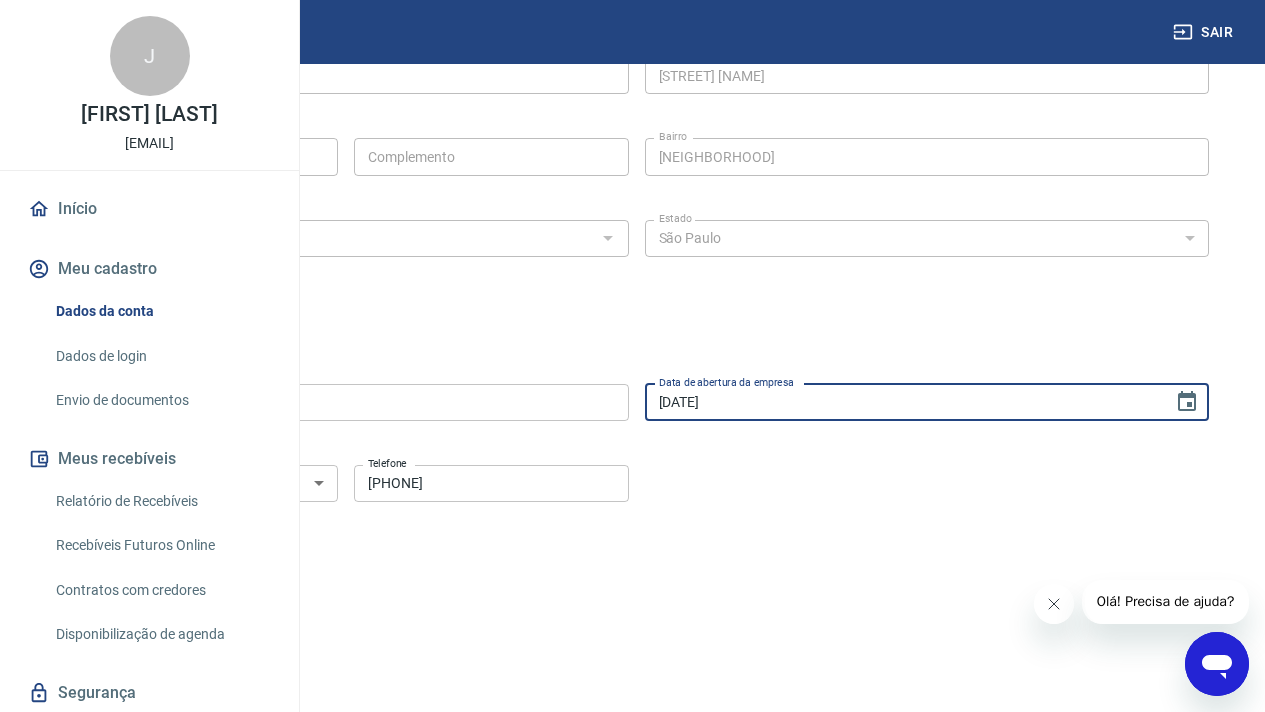 type on "14/08/2014" 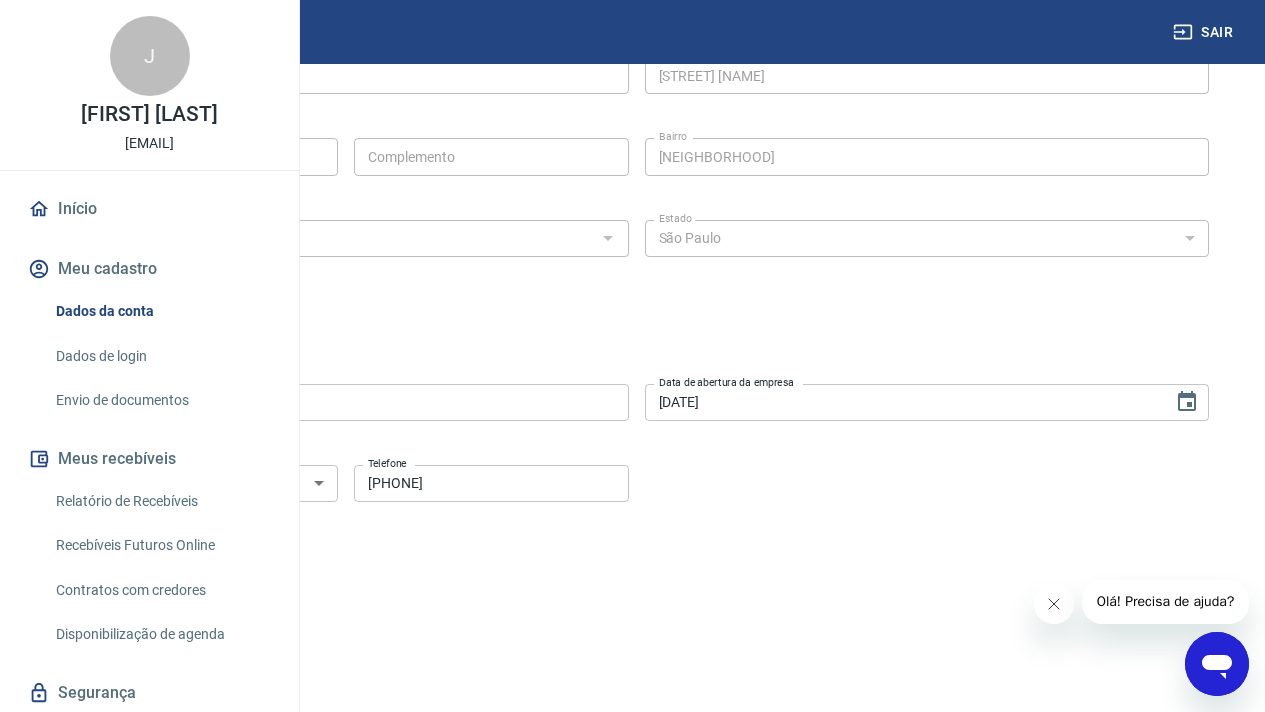 click on "Tipo de telefone Residencial Comercial Tipo de telefone Telefone (19) 98423-4756 Telefone" at bounding box center [636, 497] 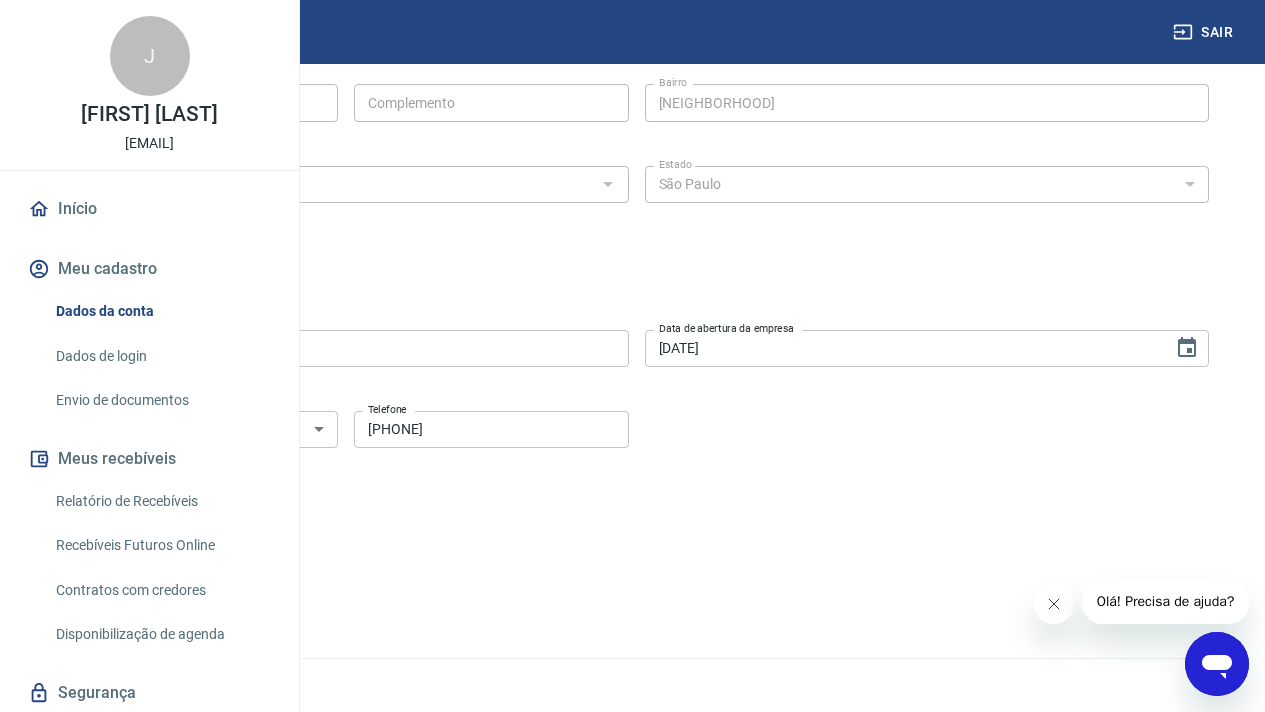 scroll, scrollTop: 792, scrollLeft: 0, axis: vertical 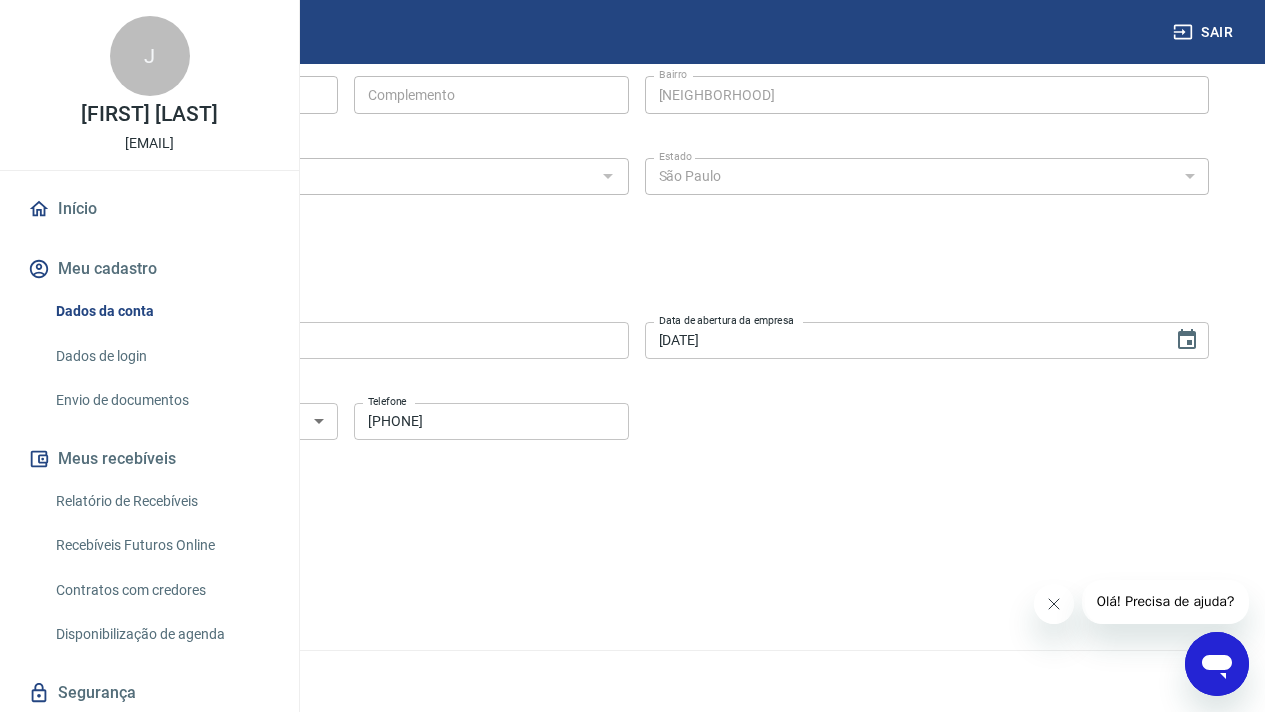 click on "Salvar" at bounding box center (102, 527) 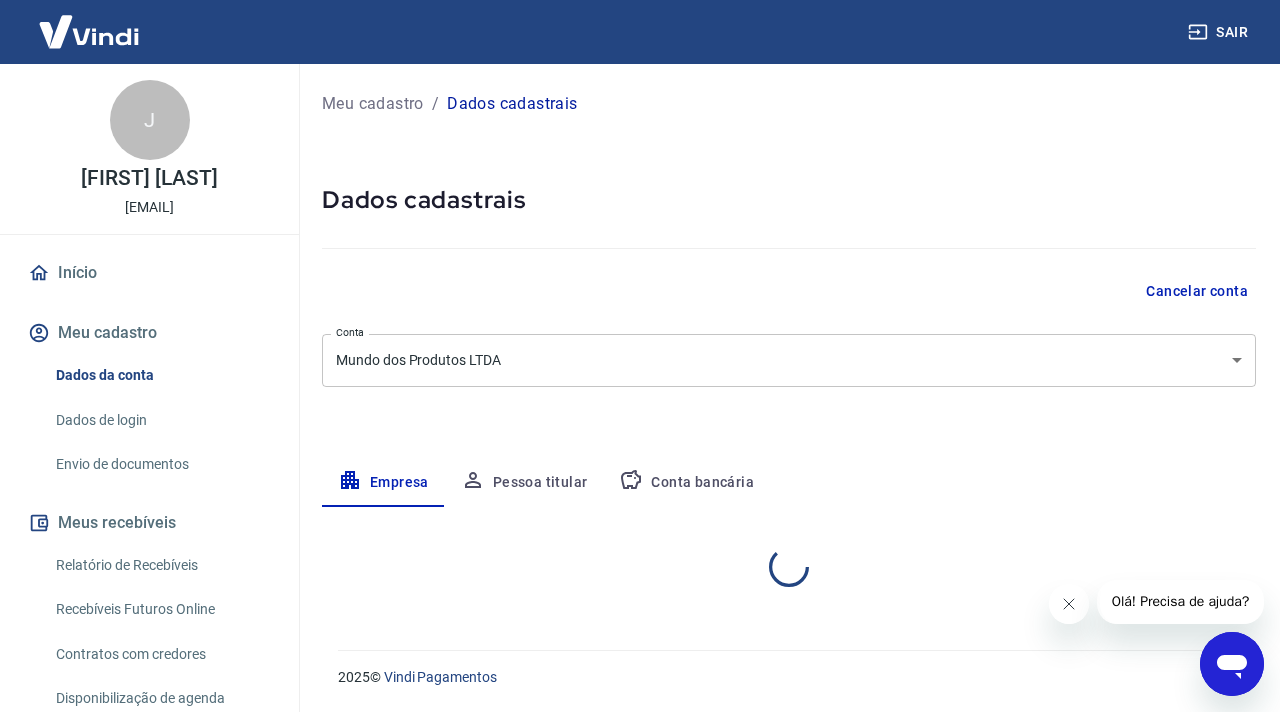 select on "SP" 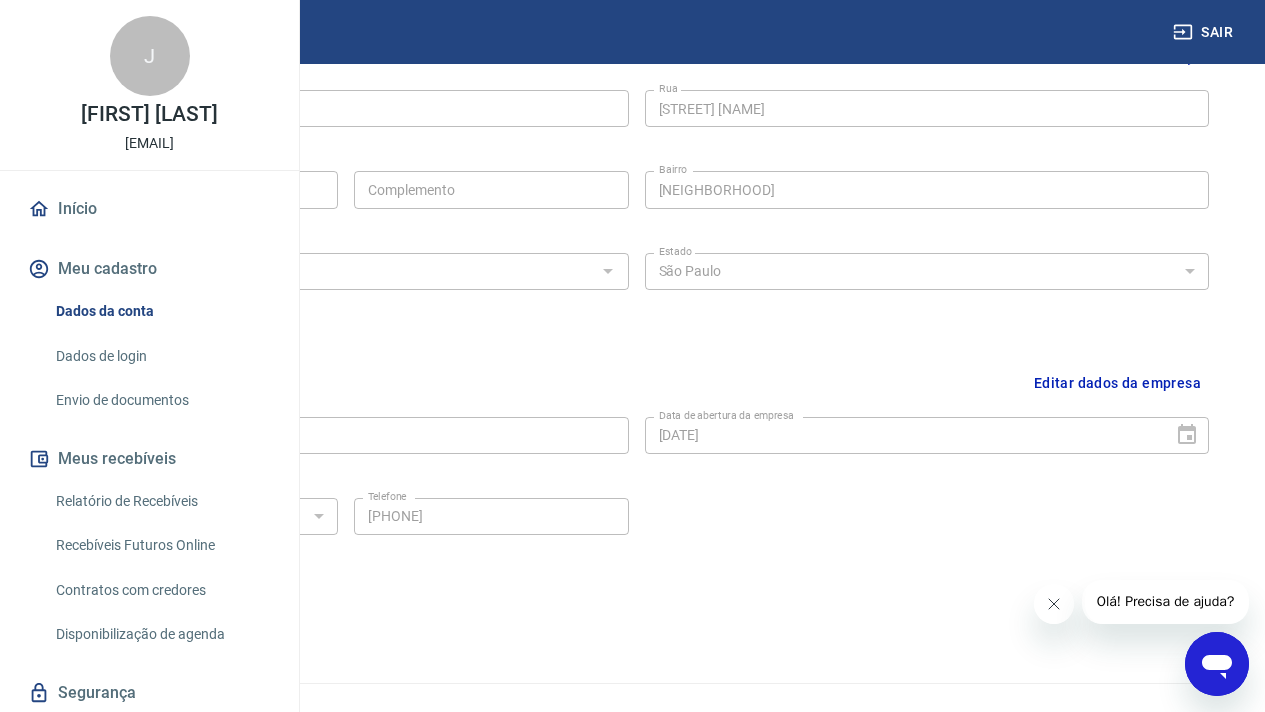 scroll, scrollTop: 730, scrollLeft: 0, axis: vertical 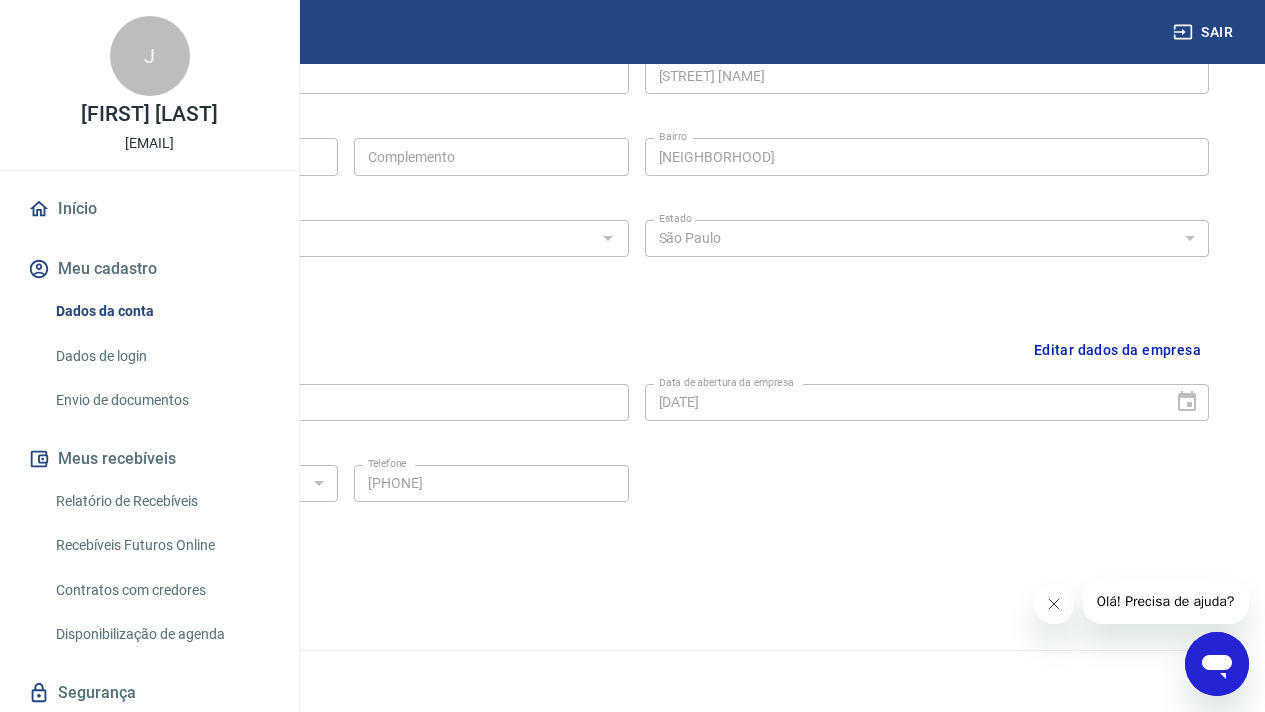 click on "Dados de login" at bounding box center [161, 356] 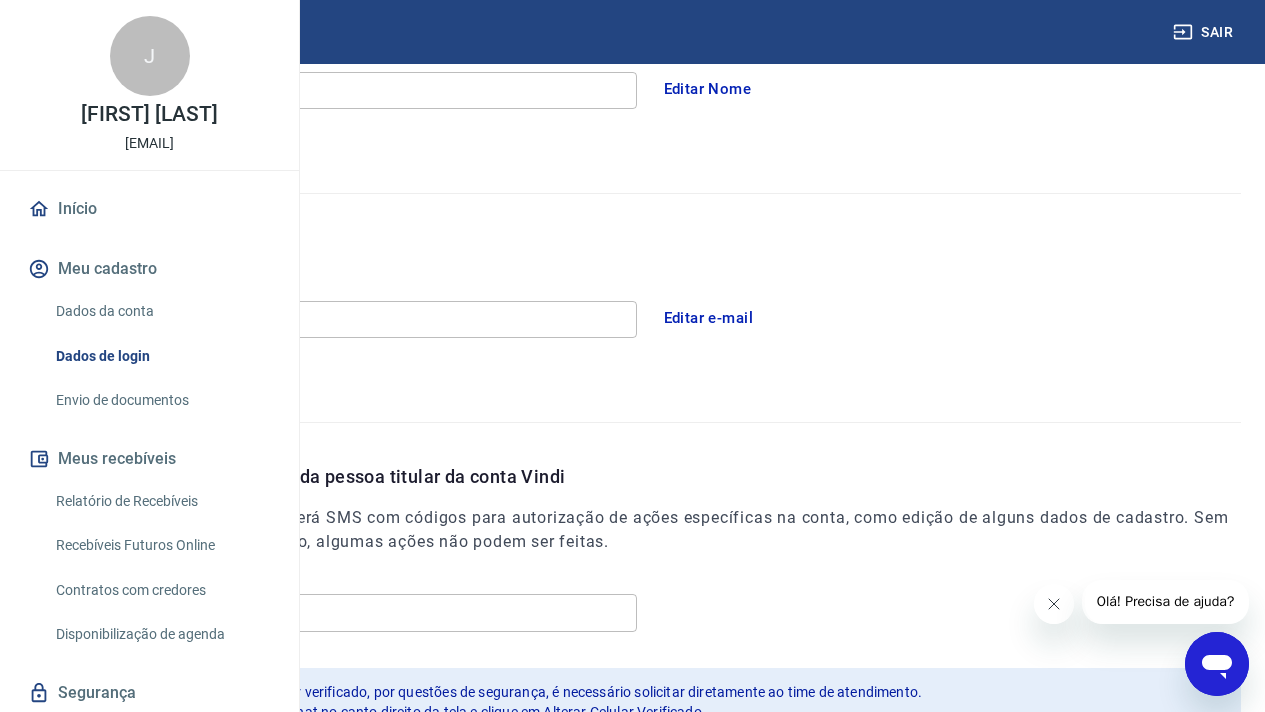 scroll, scrollTop: 568, scrollLeft: 0, axis: vertical 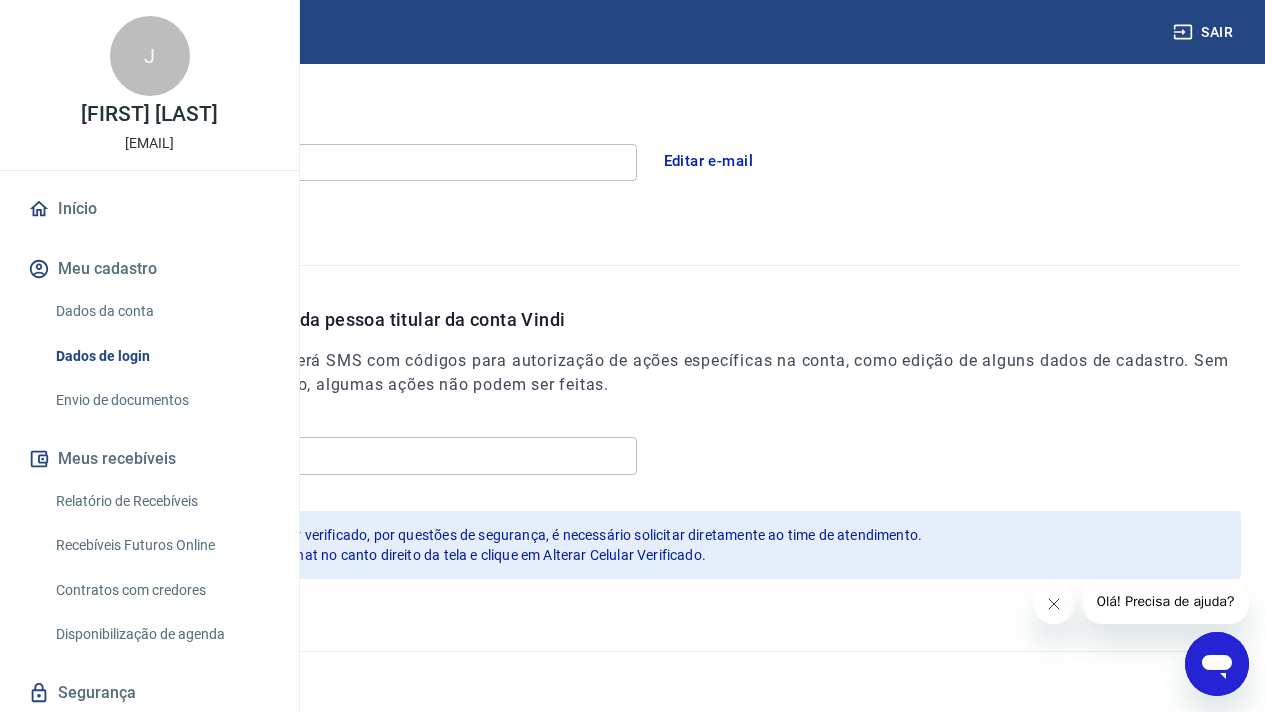 click on "Envio de documentos" at bounding box center [161, 400] 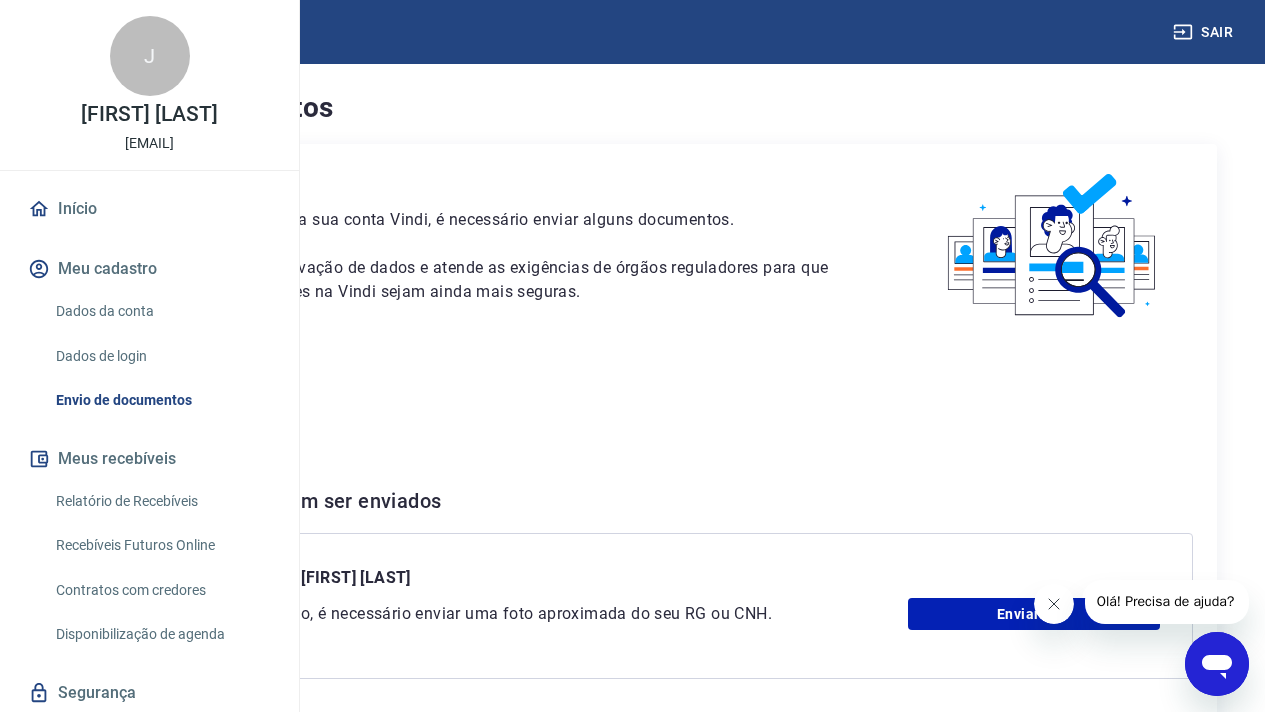 scroll, scrollTop: 240, scrollLeft: 0, axis: vertical 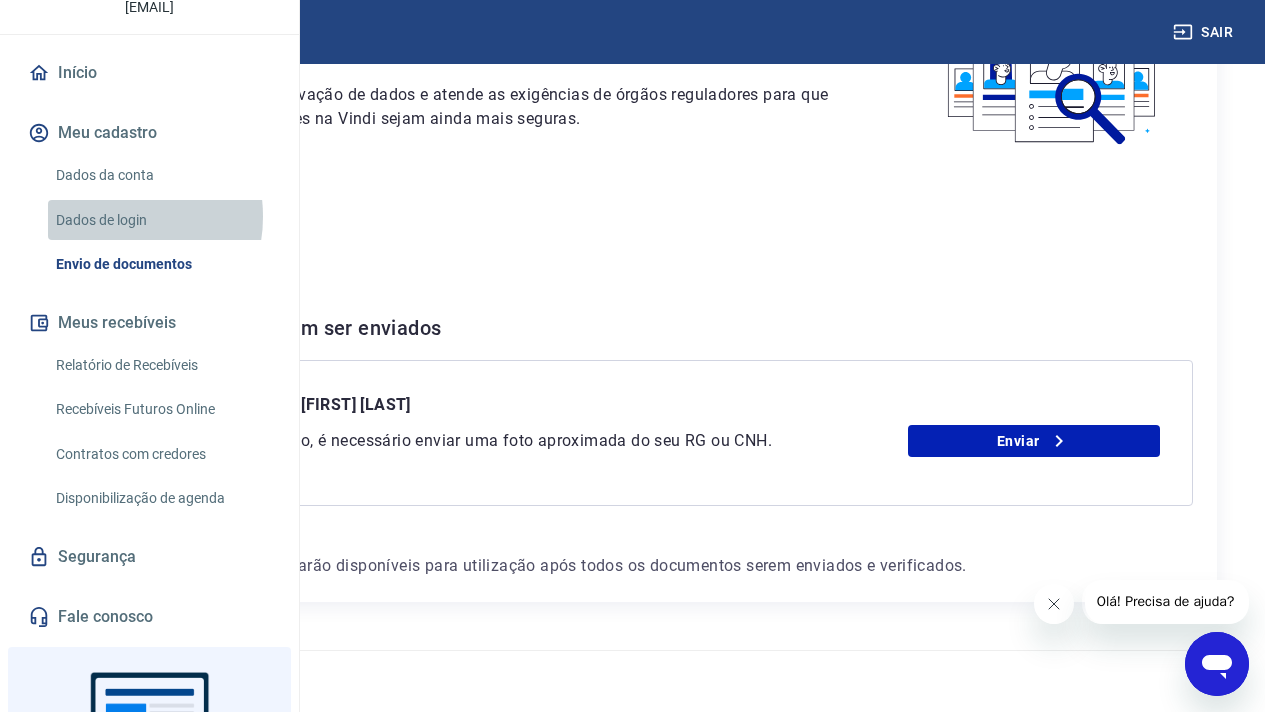 click on "Dados de login" at bounding box center [161, 220] 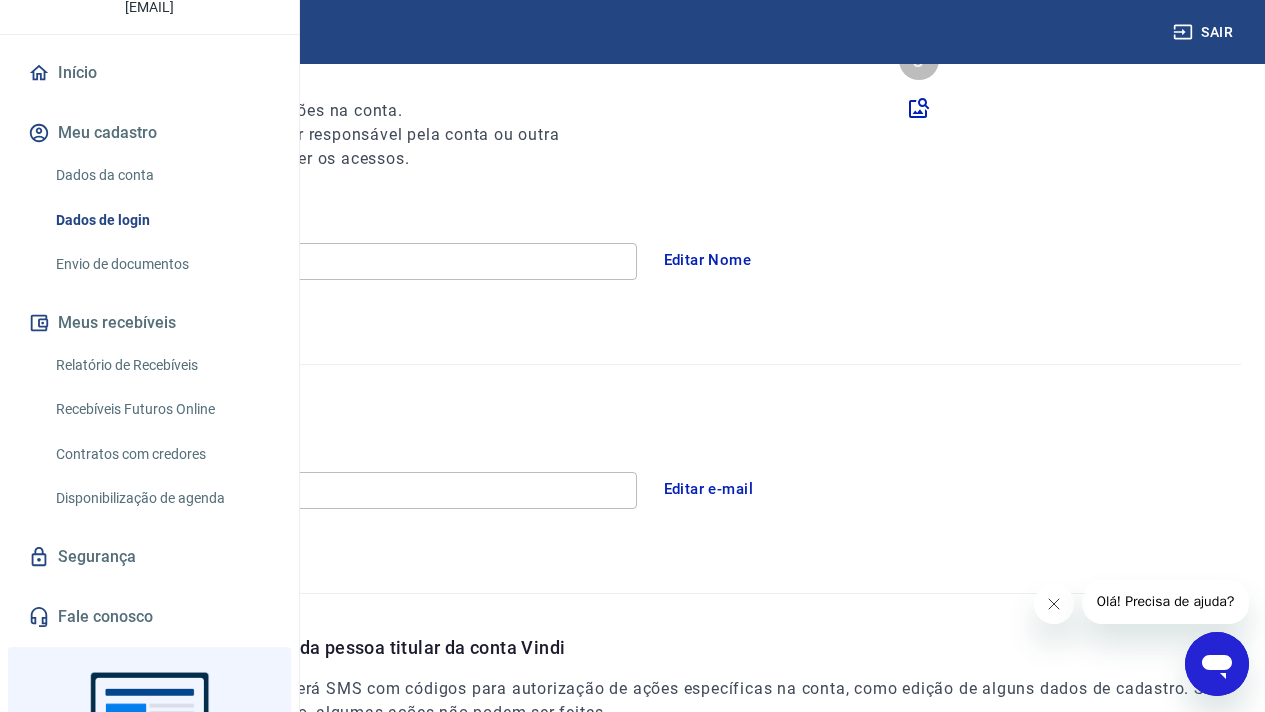 scroll, scrollTop: 568, scrollLeft: 0, axis: vertical 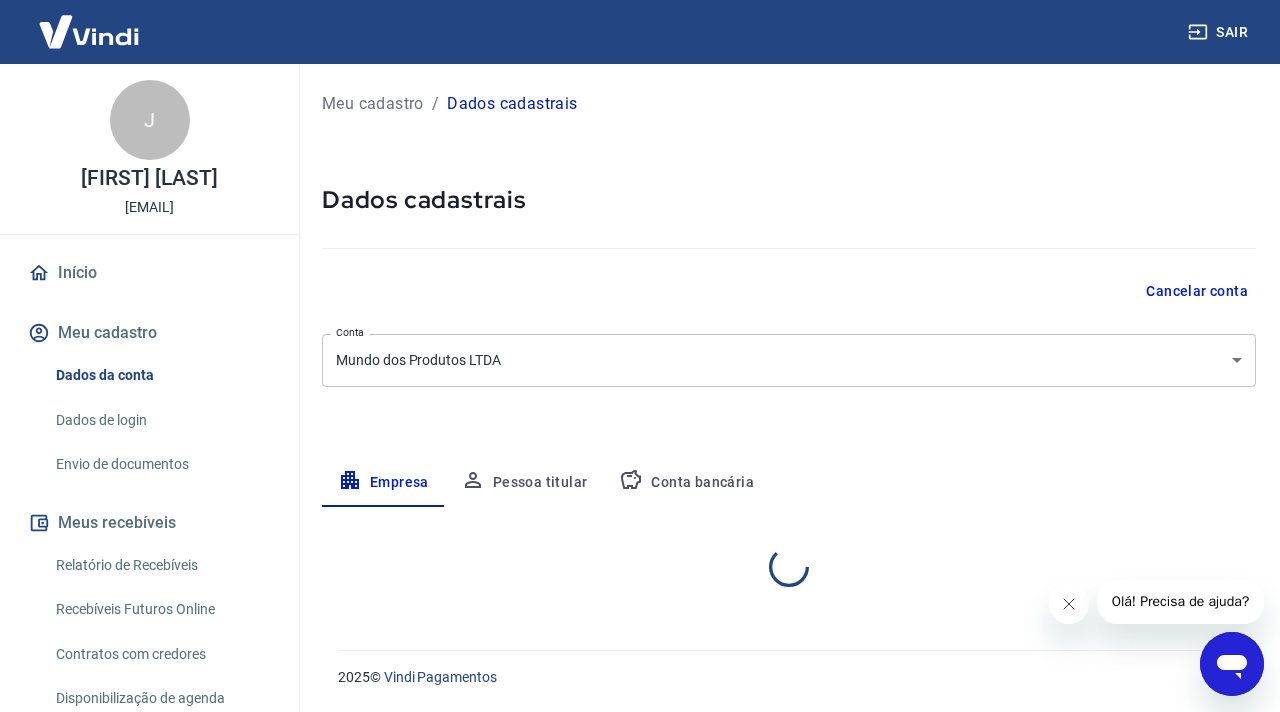 select on "SP" 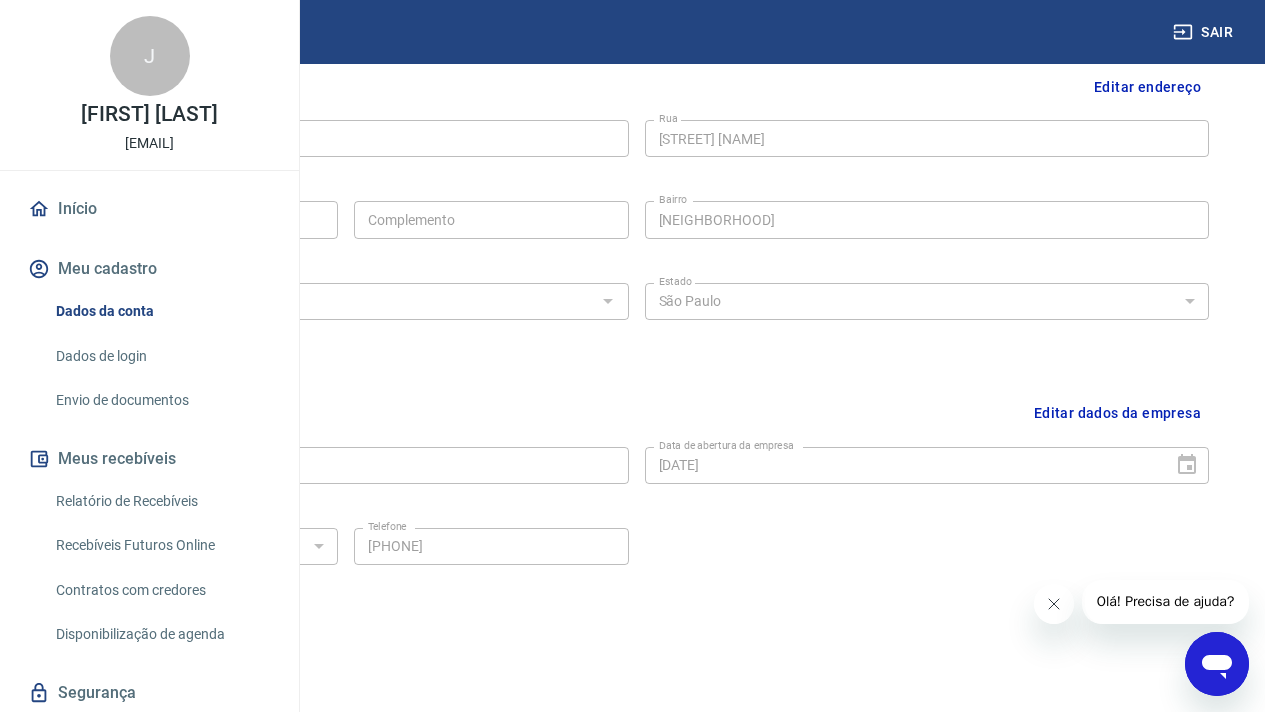 scroll, scrollTop: 730, scrollLeft: 0, axis: vertical 